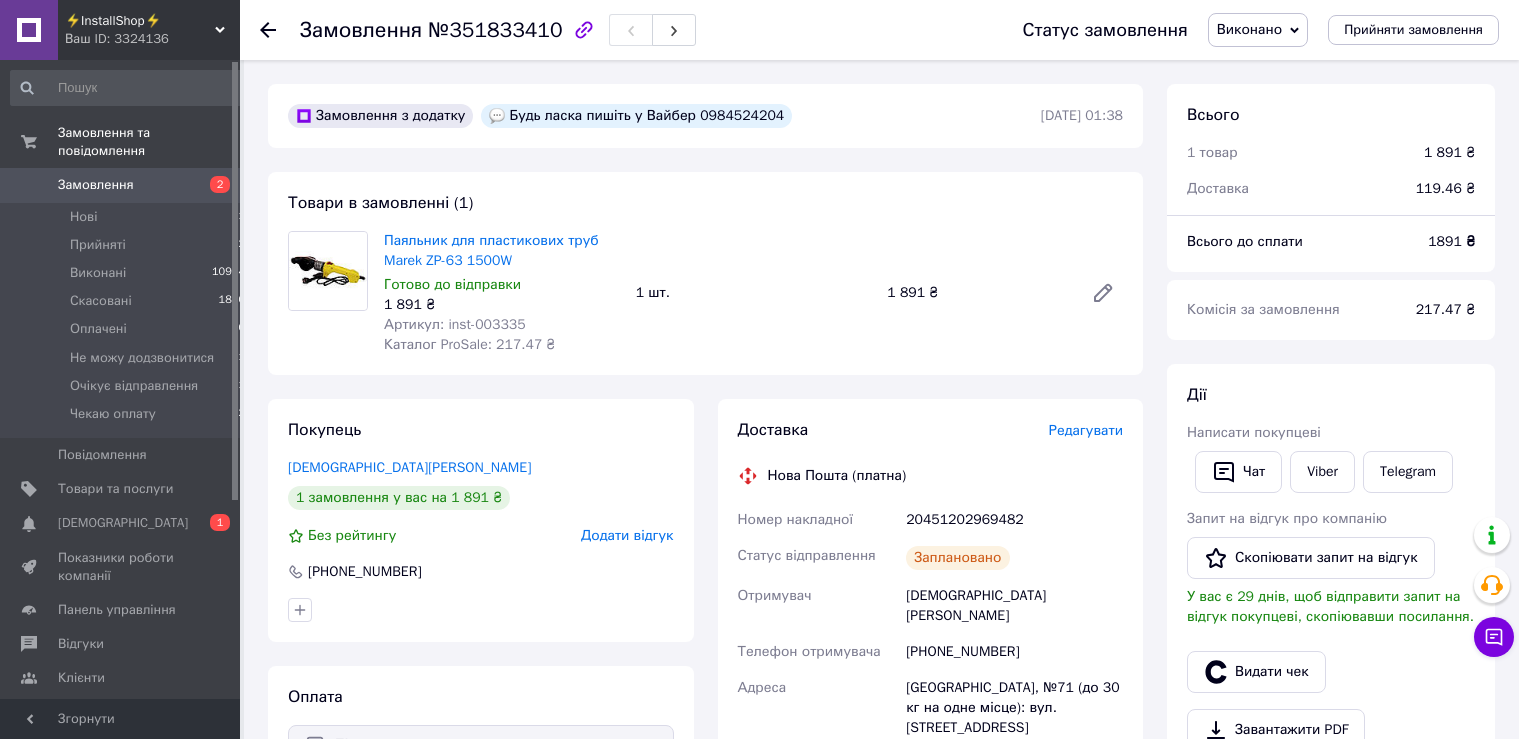 scroll, scrollTop: 0, scrollLeft: 0, axis: both 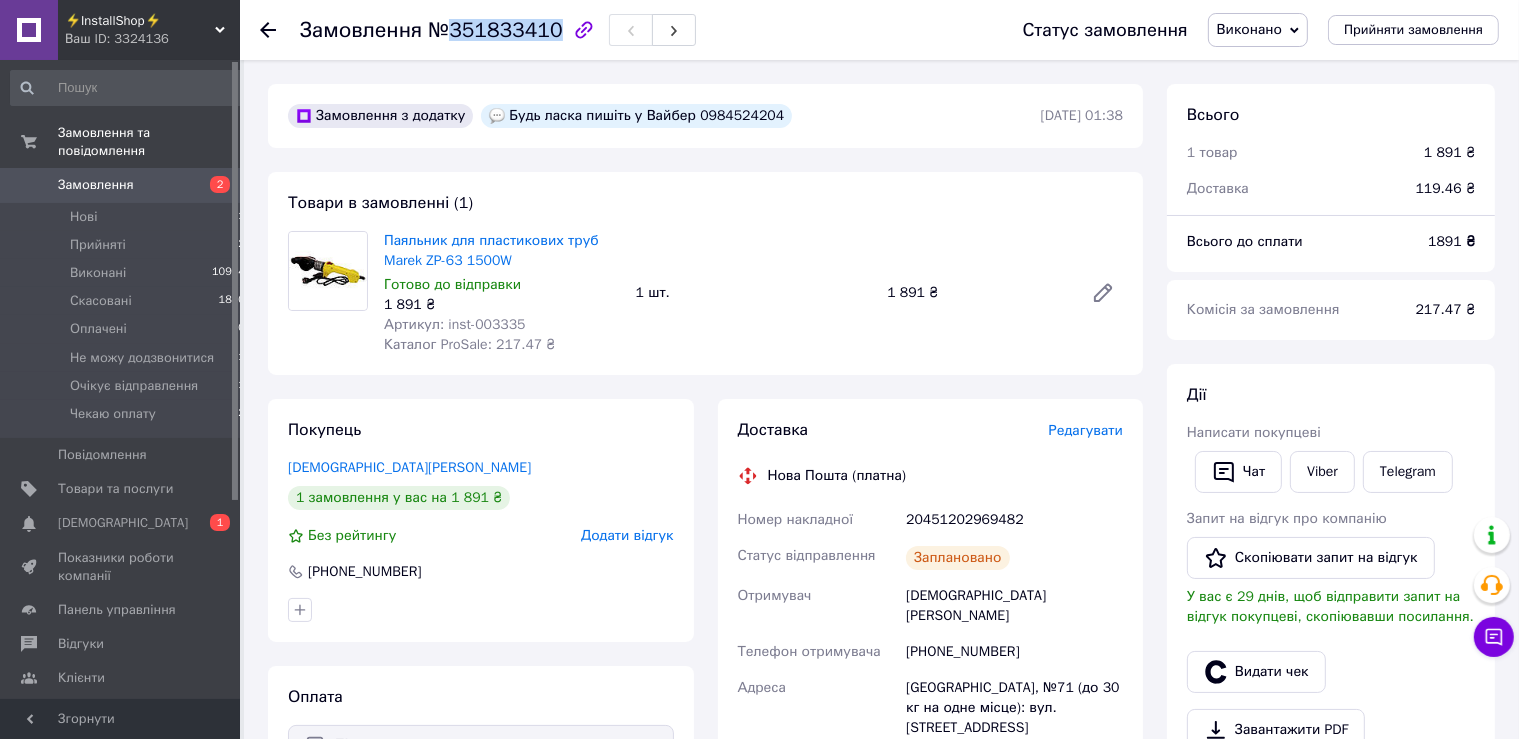 click on "Замовлення" at bounding box center (96, 185) 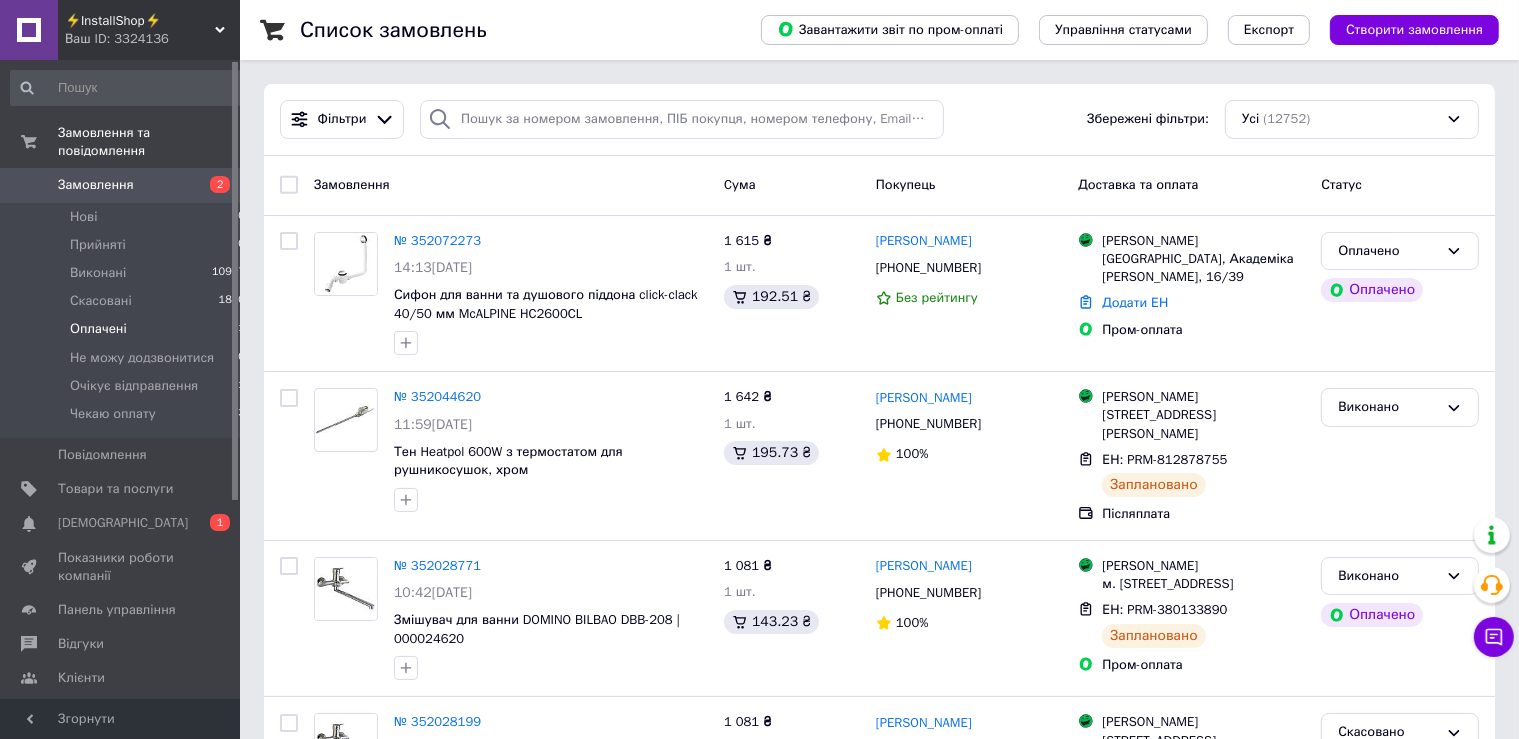 click on "Оплачені 1" at bounding box center (128, 329) 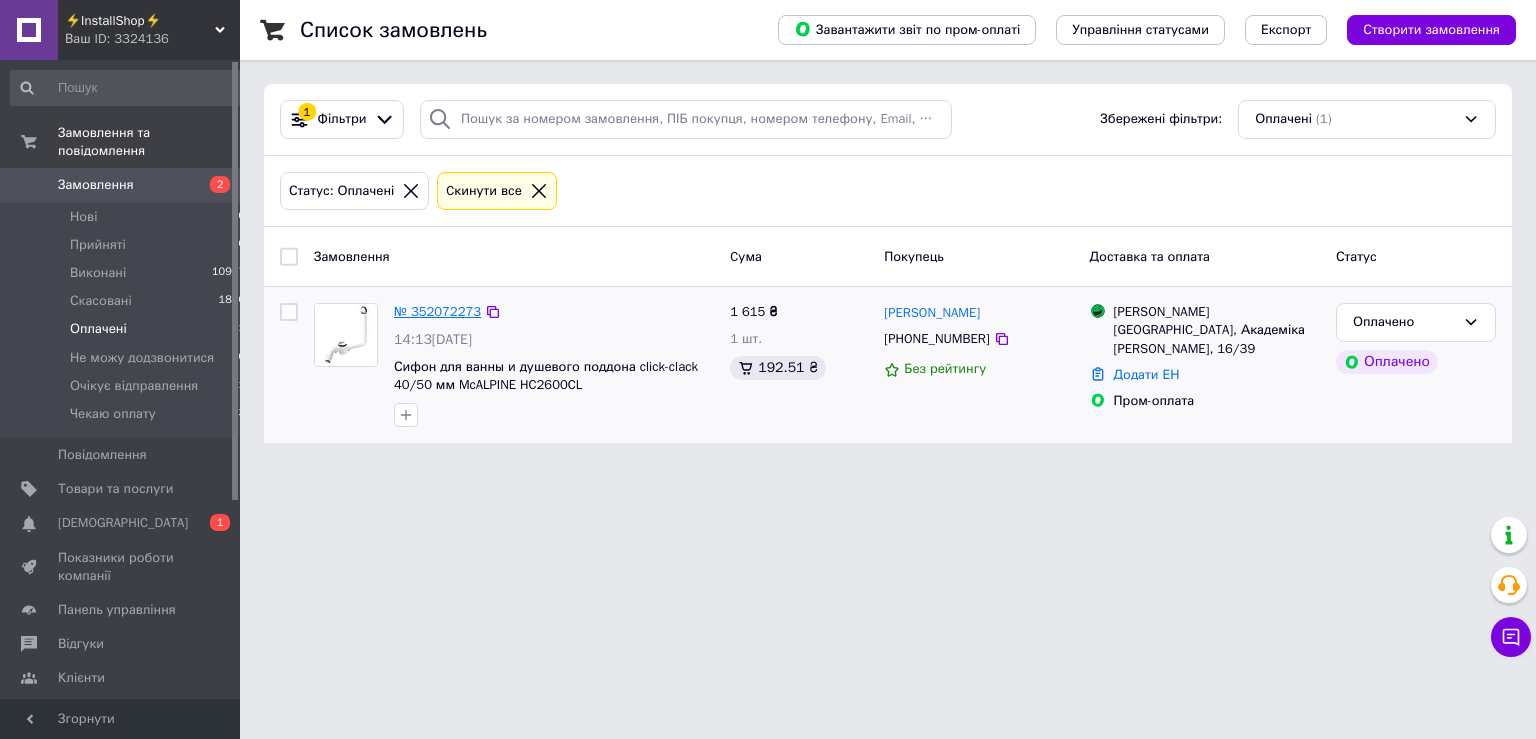 click on "№ 352072273" at bounding box center [437, 311] 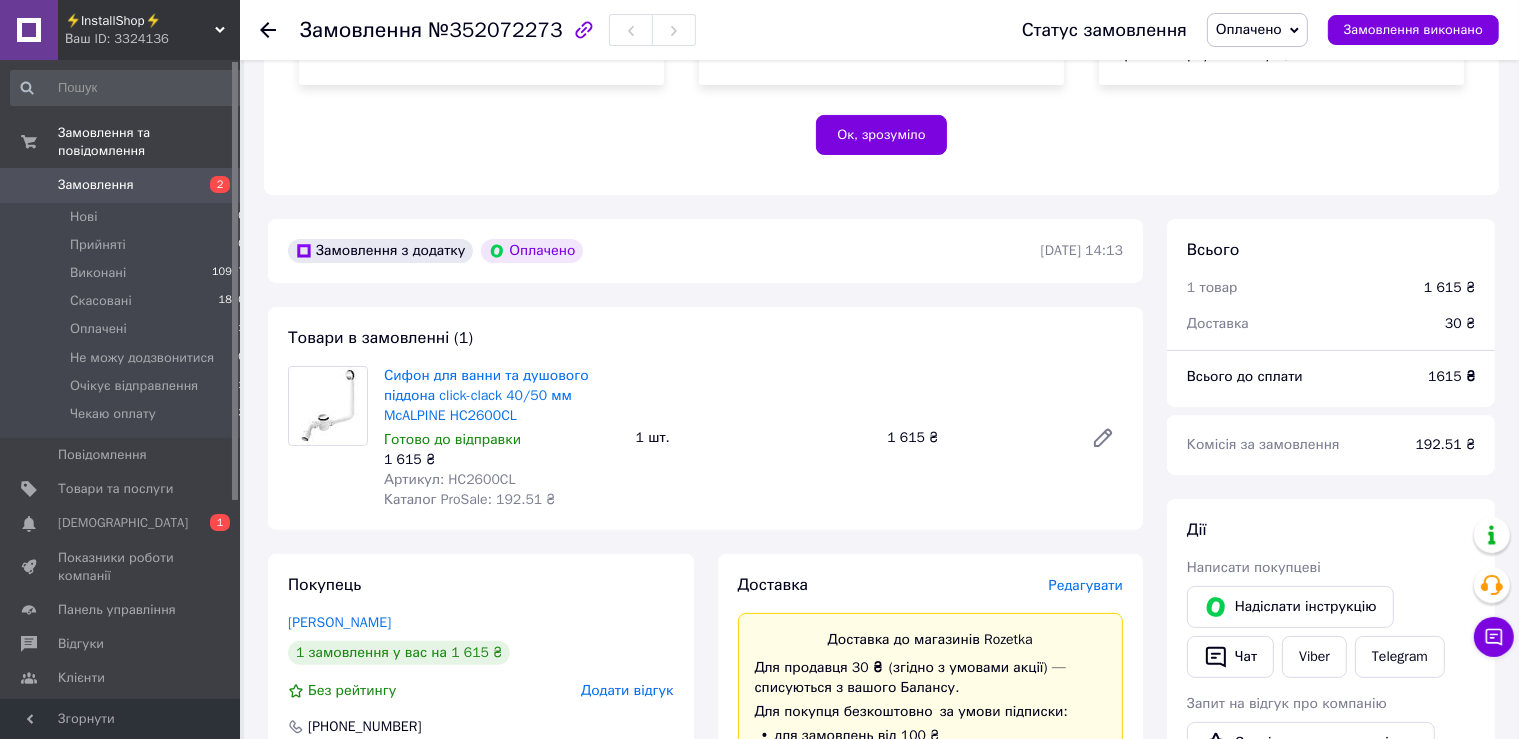 scroll, scrollTop: 633, scrollLeft: 0, axis: vertical 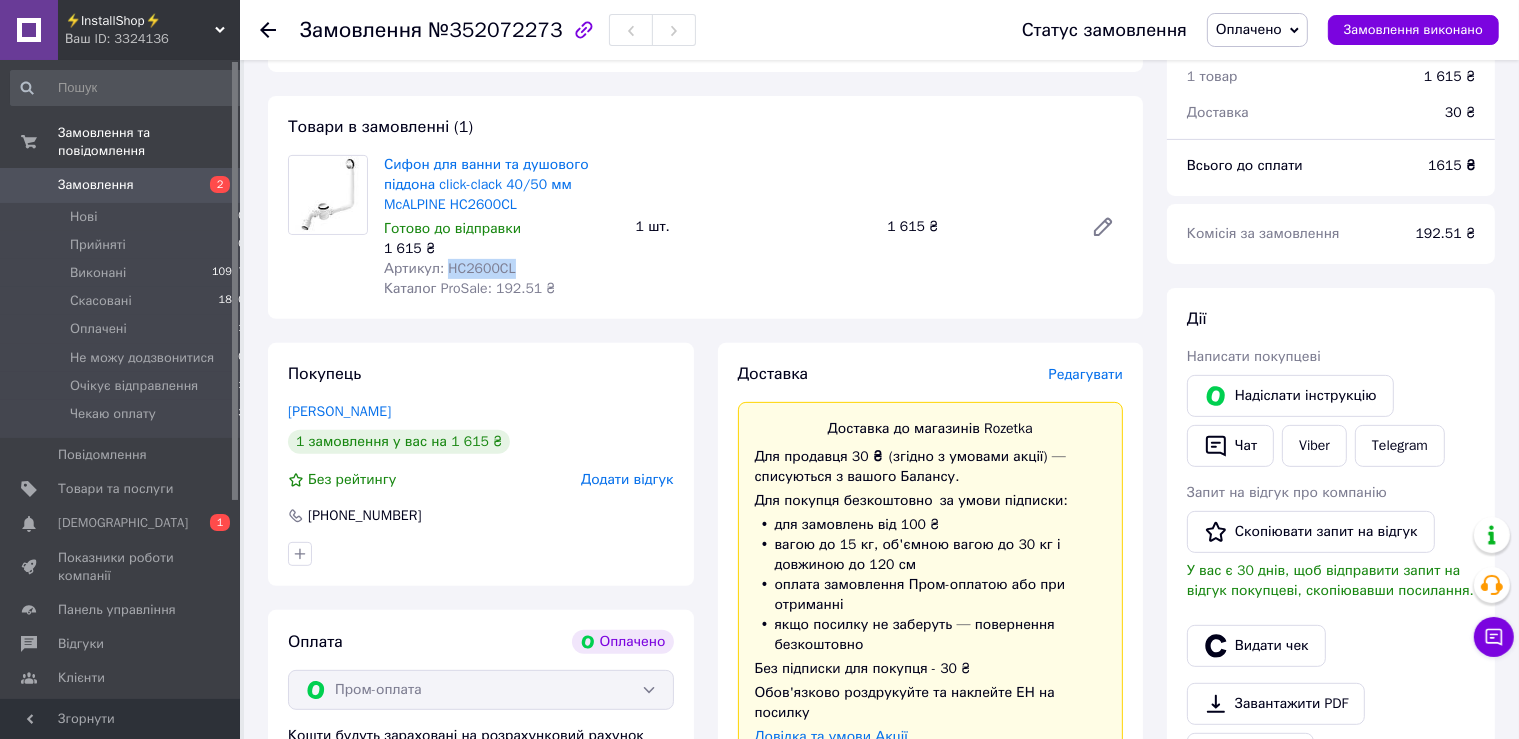 drag, startPoint x: 514, startPoint y: 274, endPoint x: 446, endPoint y: 270, distance: 68.117546 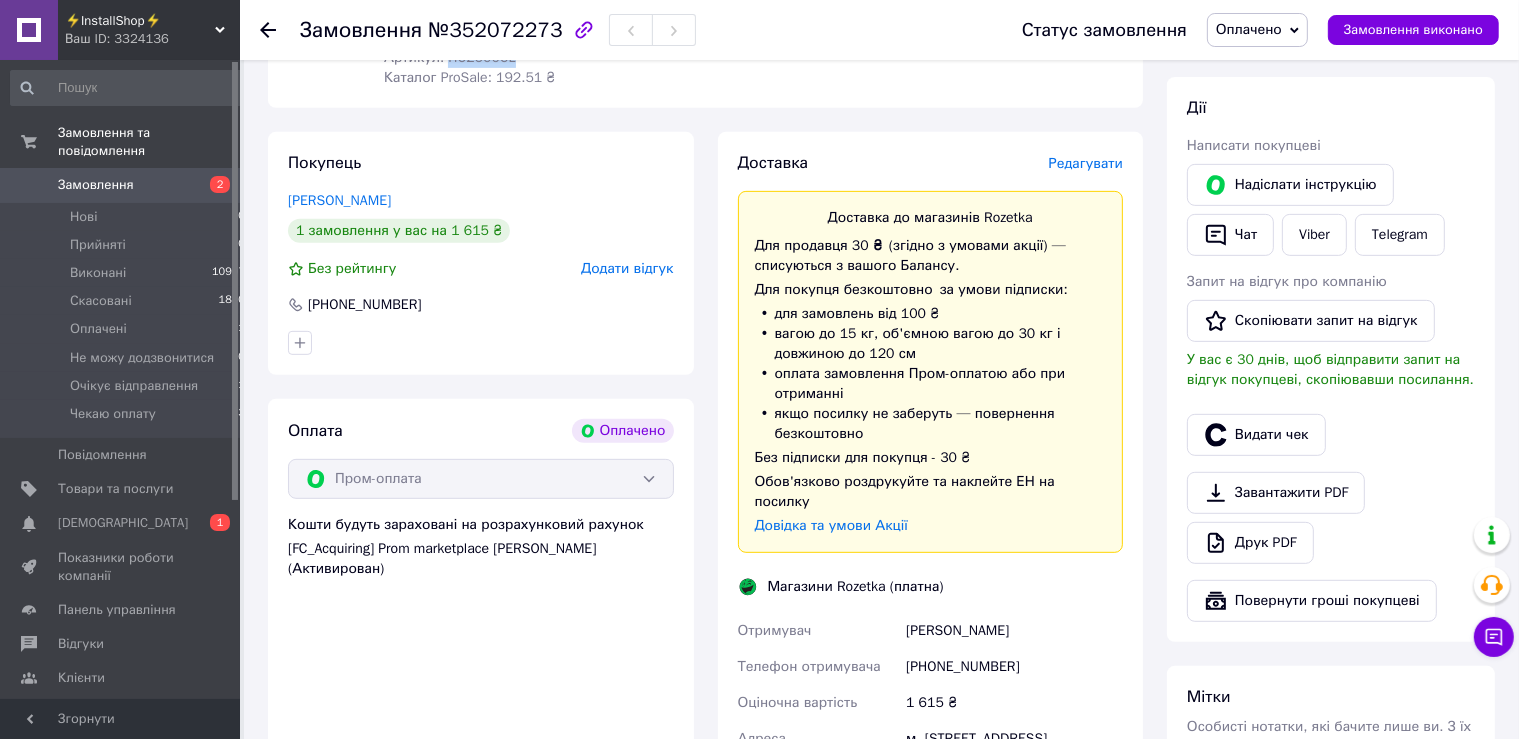 scroll, scrollTop: 950, scrollLeft: 0, axis: vertical 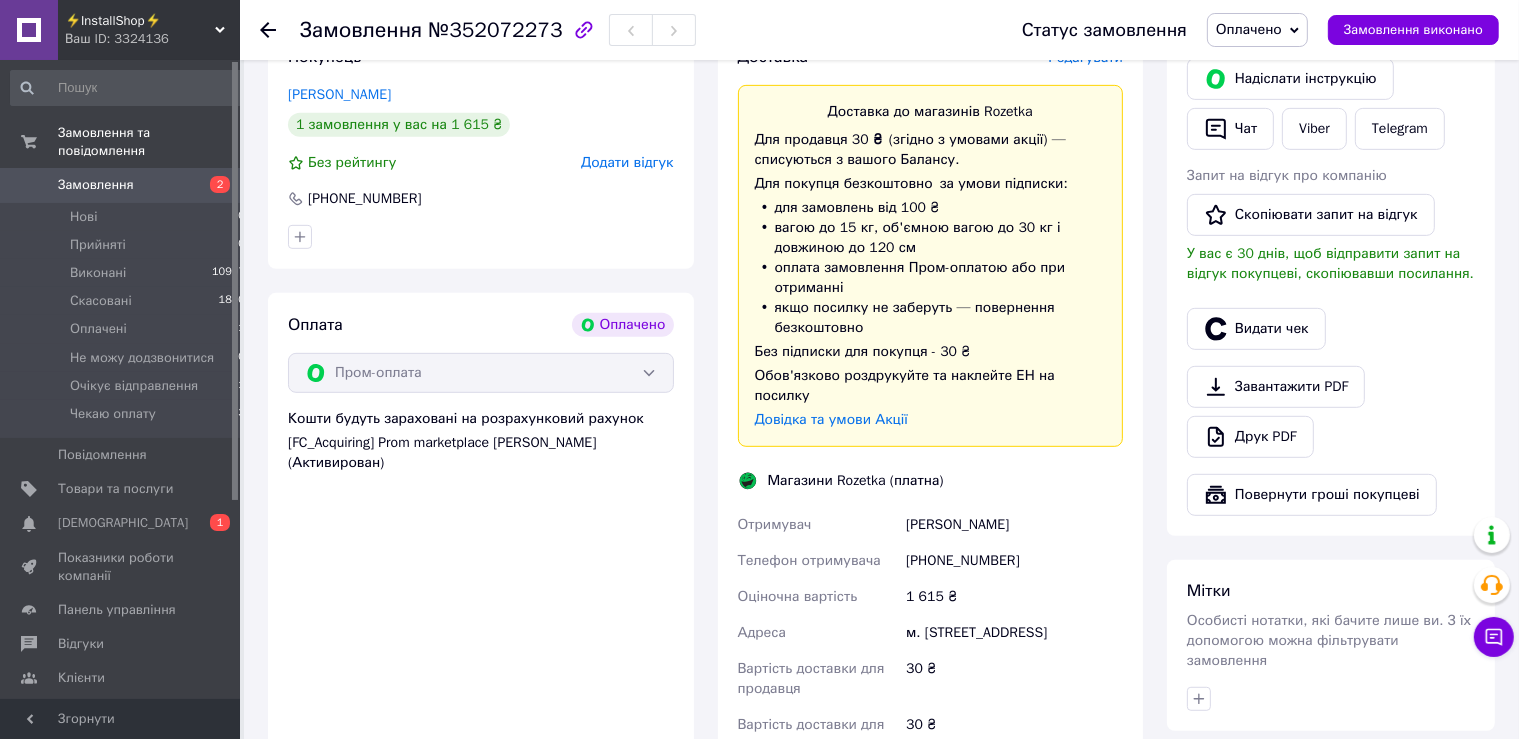 click on "Оплачено" at bounding box center [1249, 29] 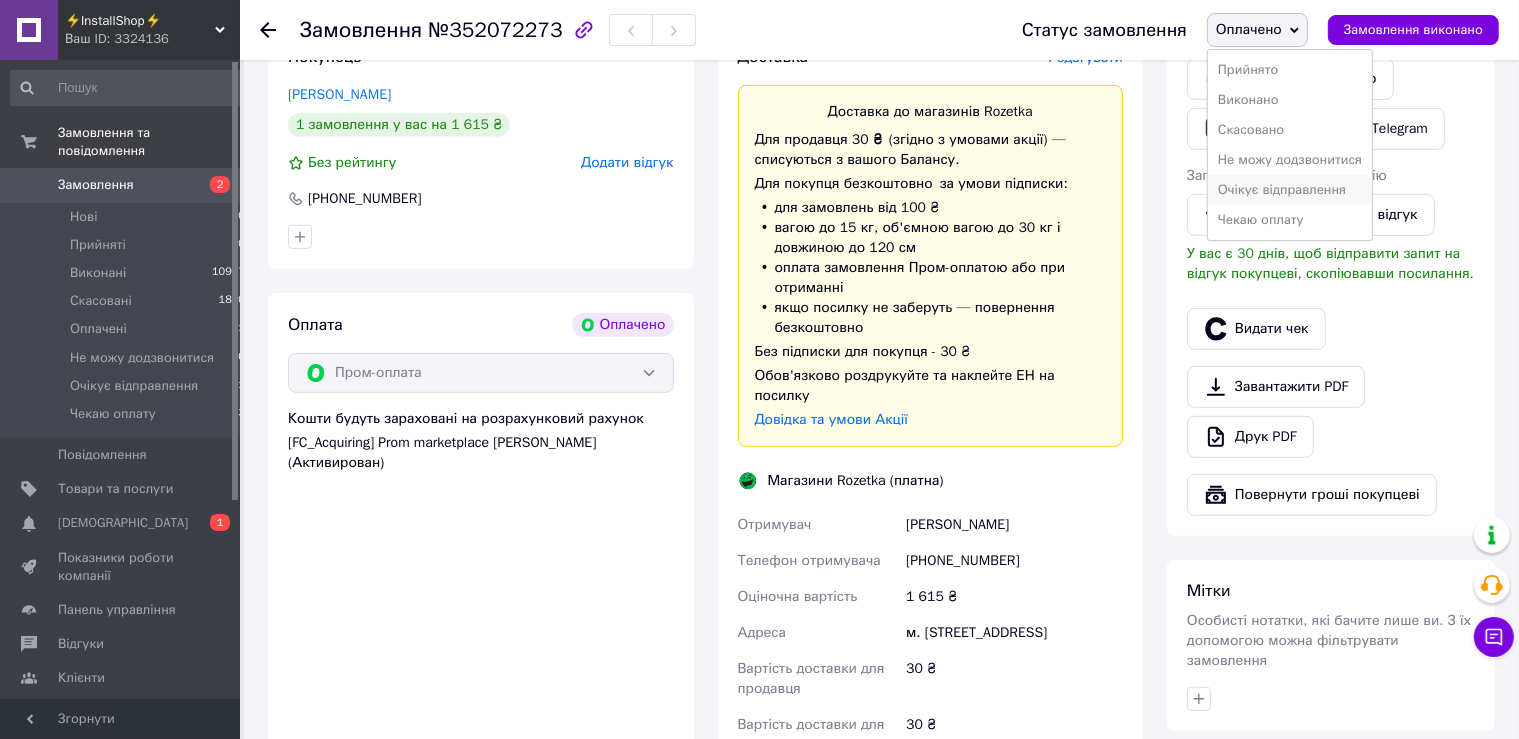 click on "Очікує відправлення" at bounding box center [1290, 190] 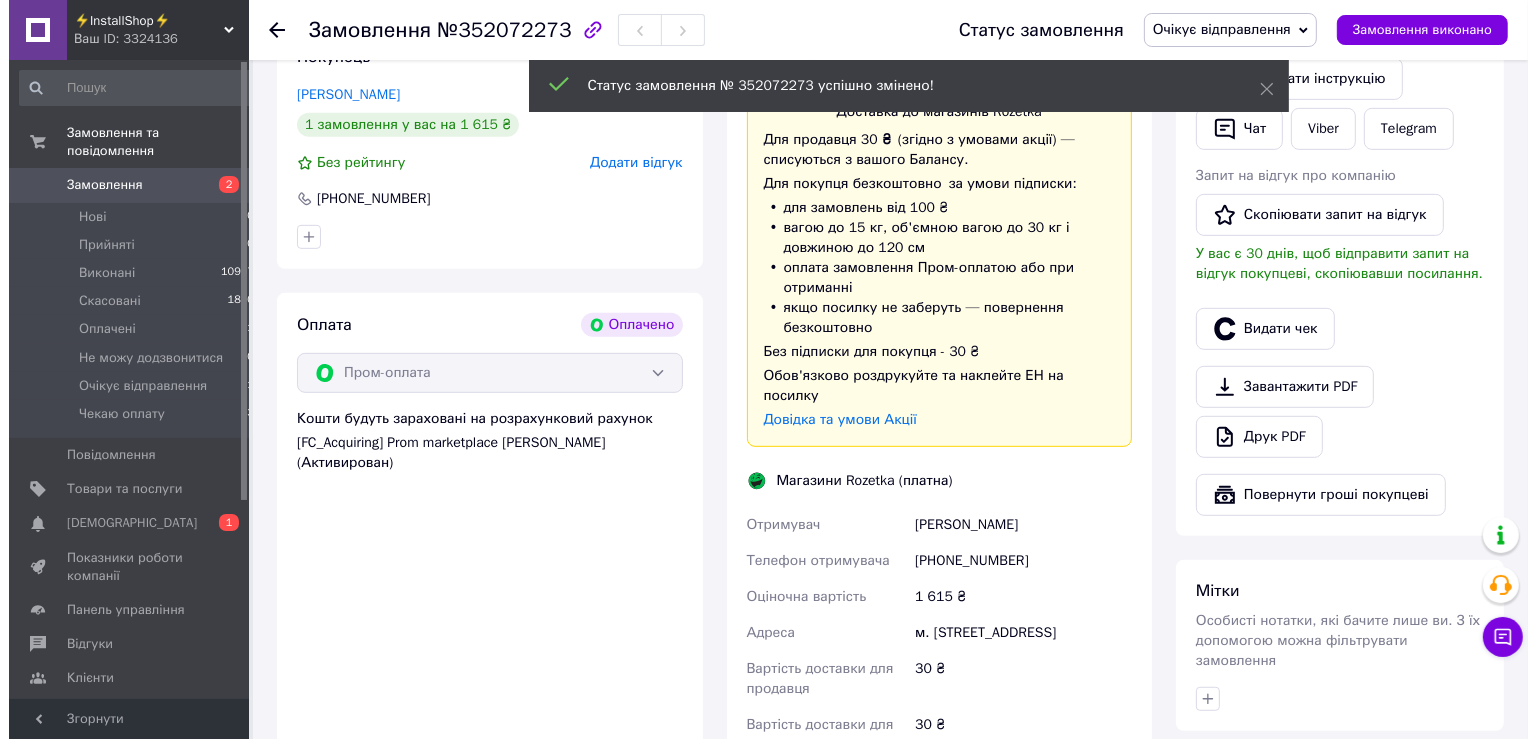 scroll, scrollTop: 739, scrollLeft: 0, axis: vertical 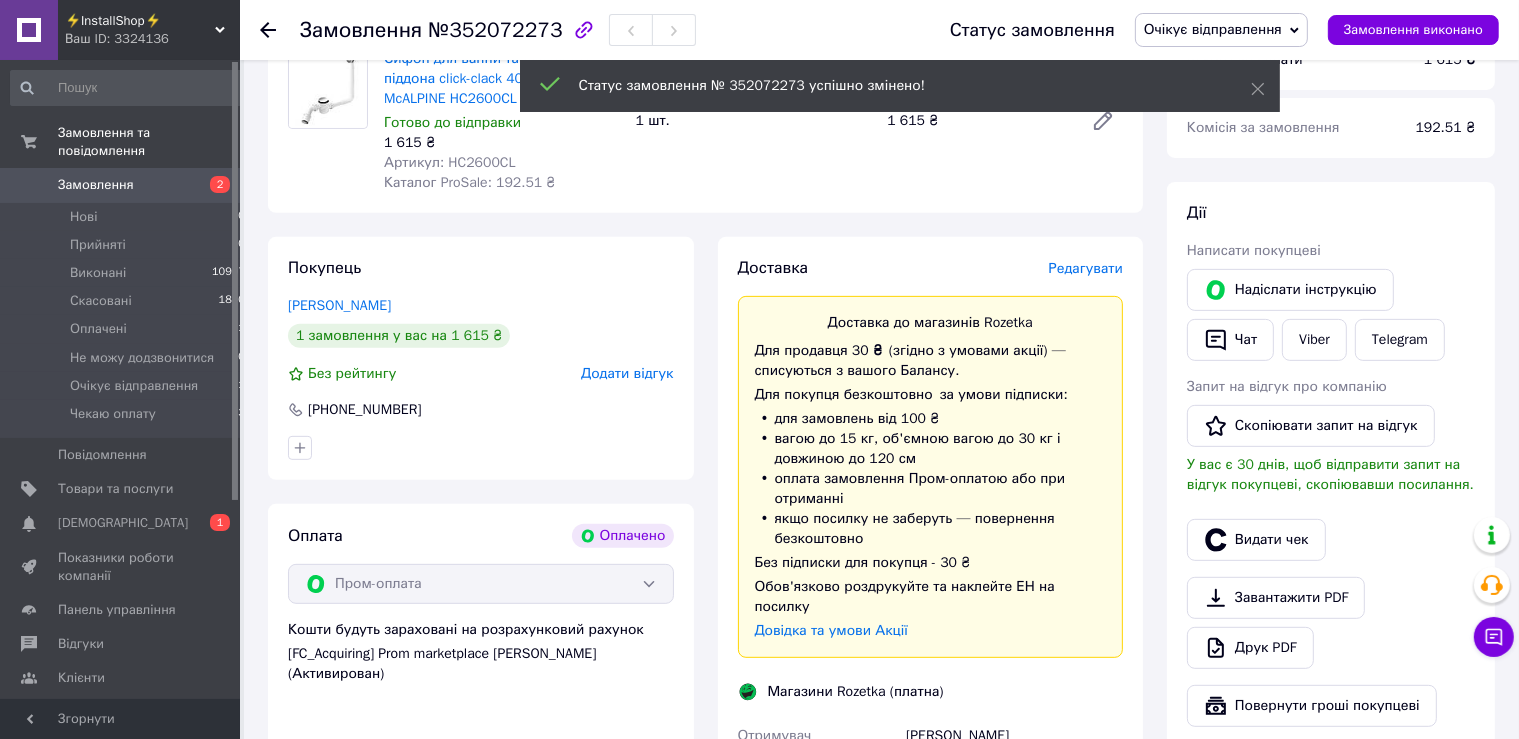 click on "Редагувати" at bounding box center [1086, 268] 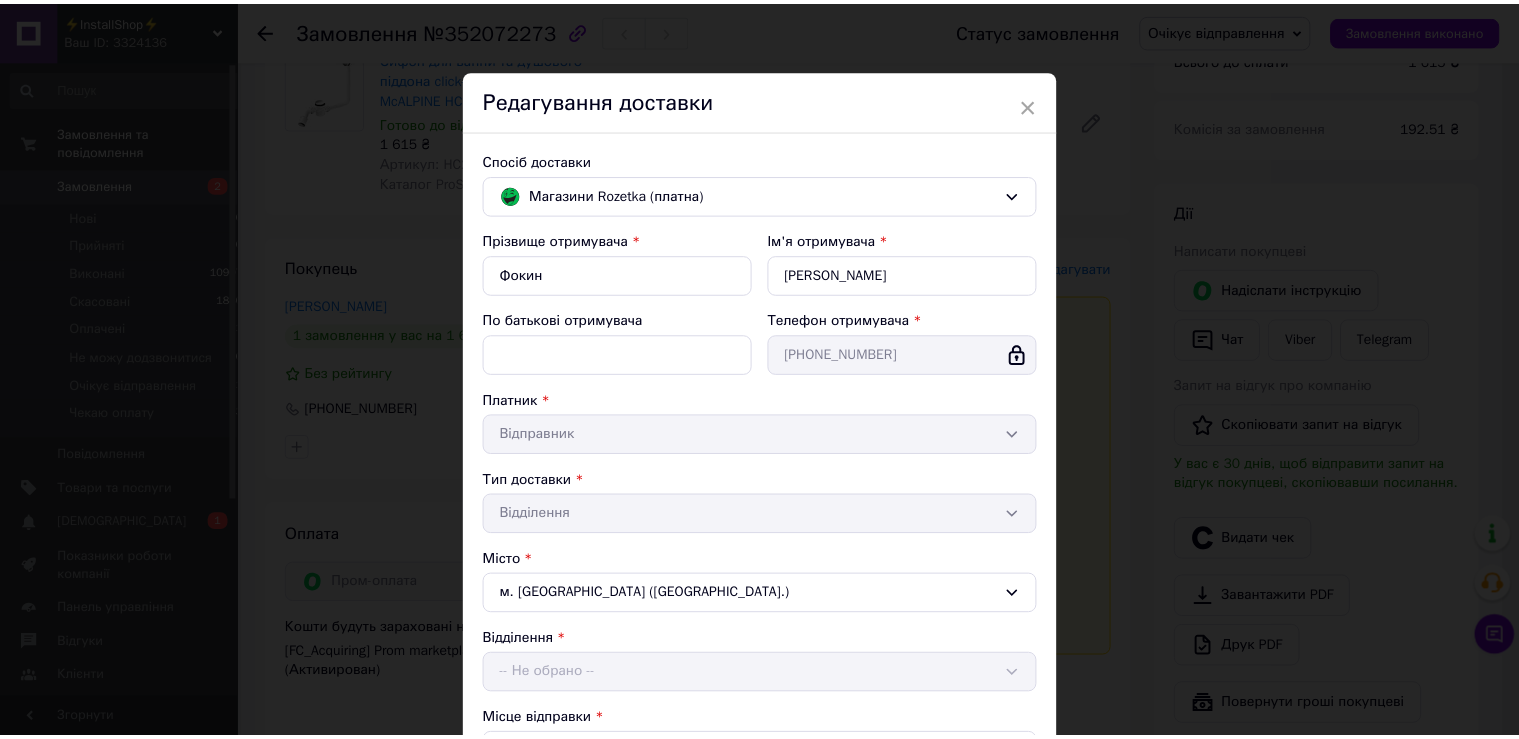 scroll, scrollTop: 380, scrollLeft: 0, axis: vertical 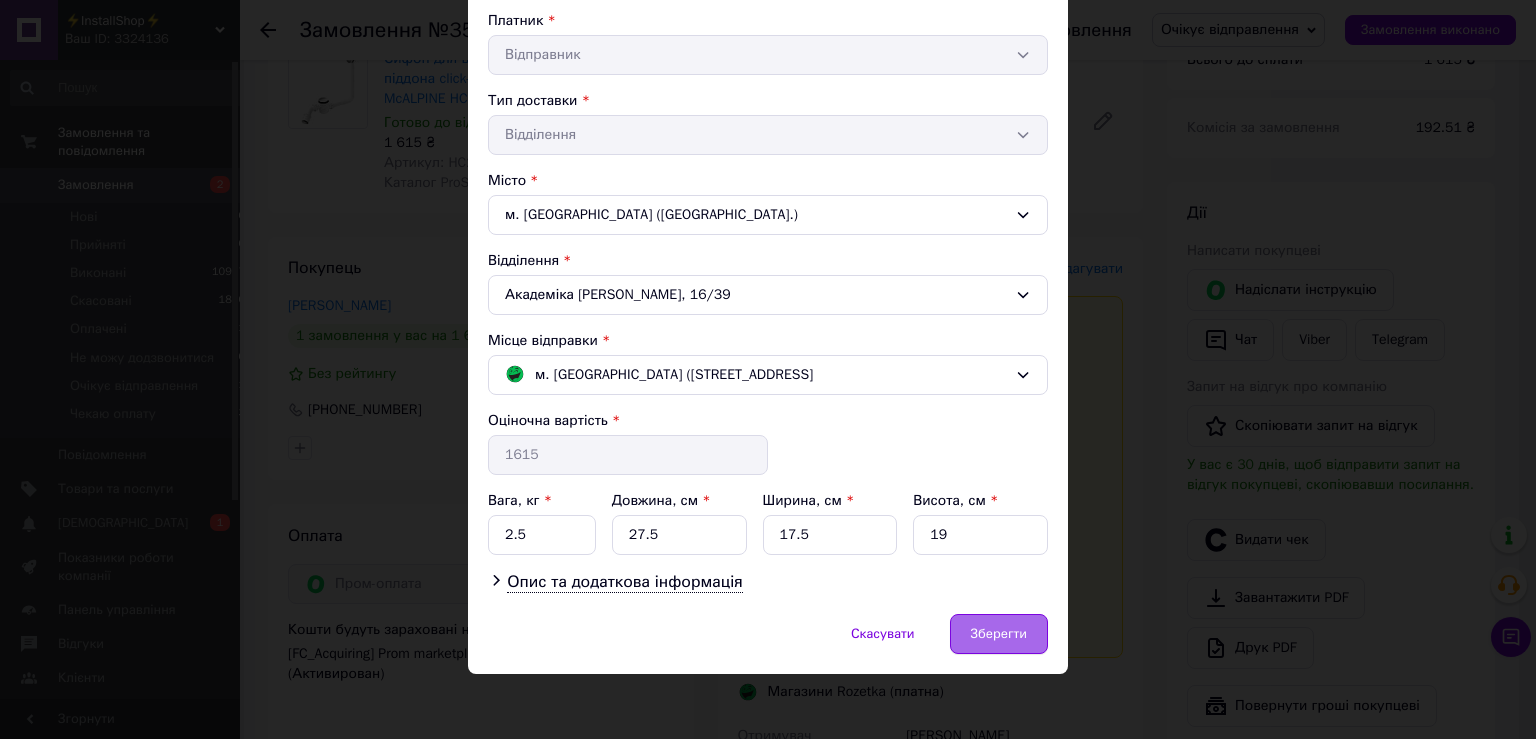 click on "Зберегти" at bounding box center [999, 634] 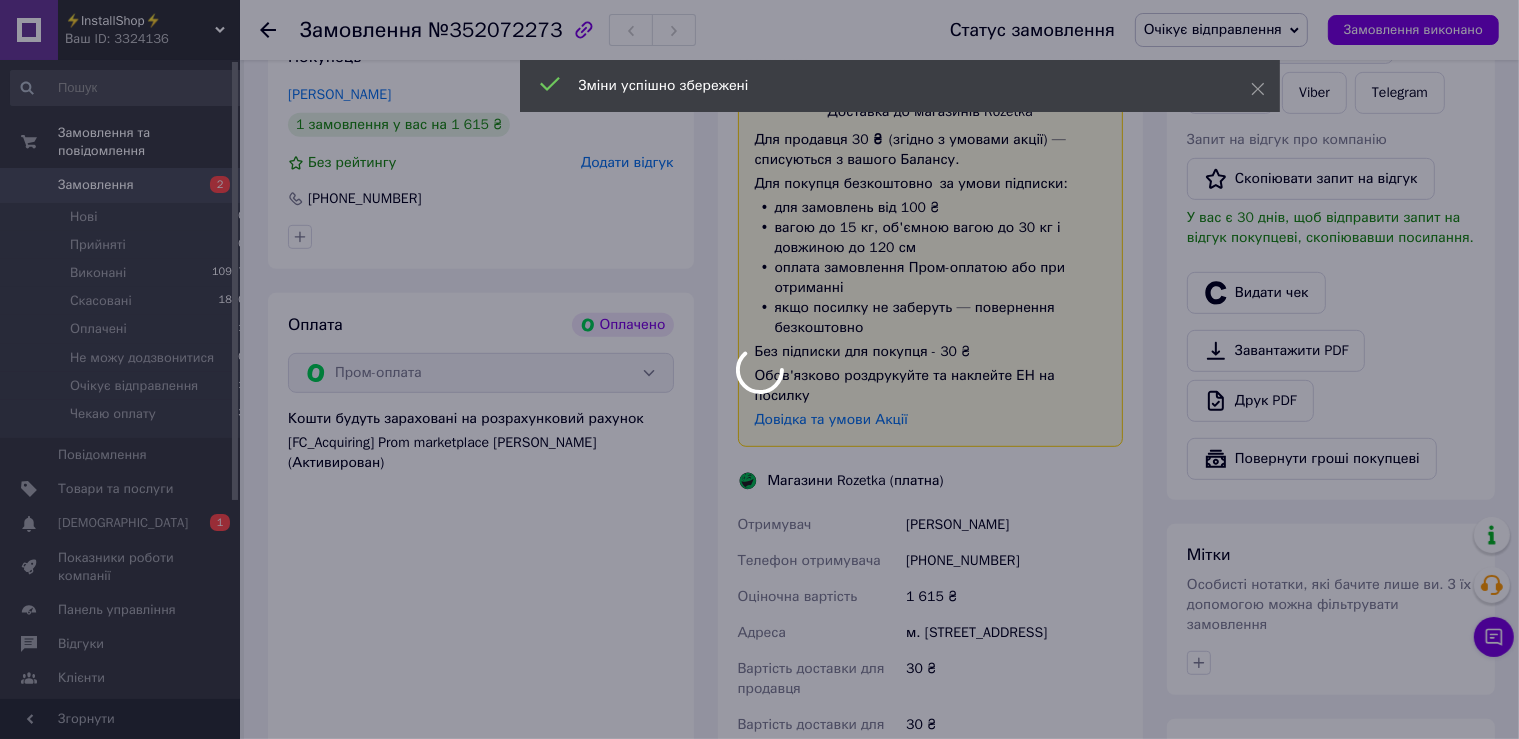 scroll, scrollTop: 1372, scrollLeft: 0, axis: vertical 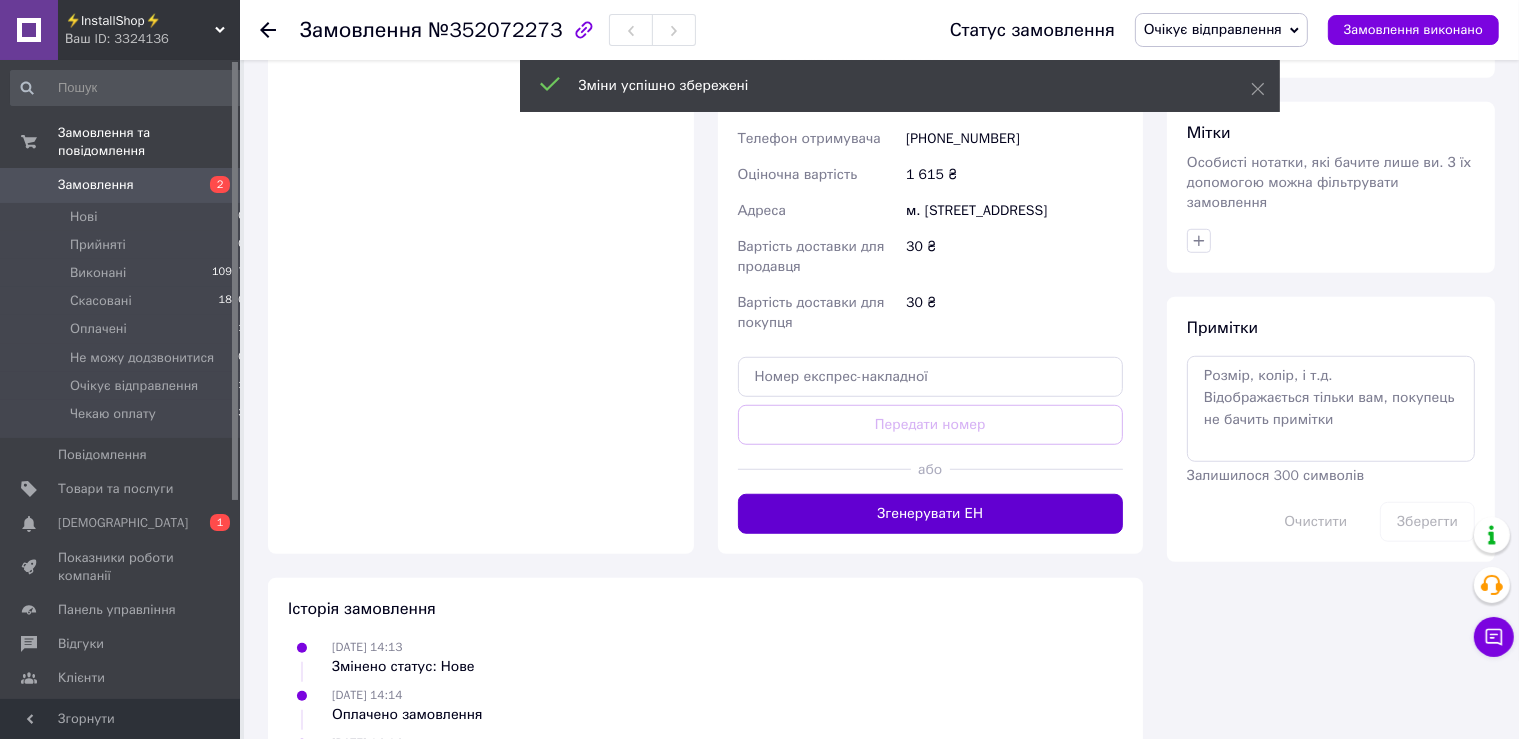 click on "Згенерувати ЕН" at bounding box center [931, 514] 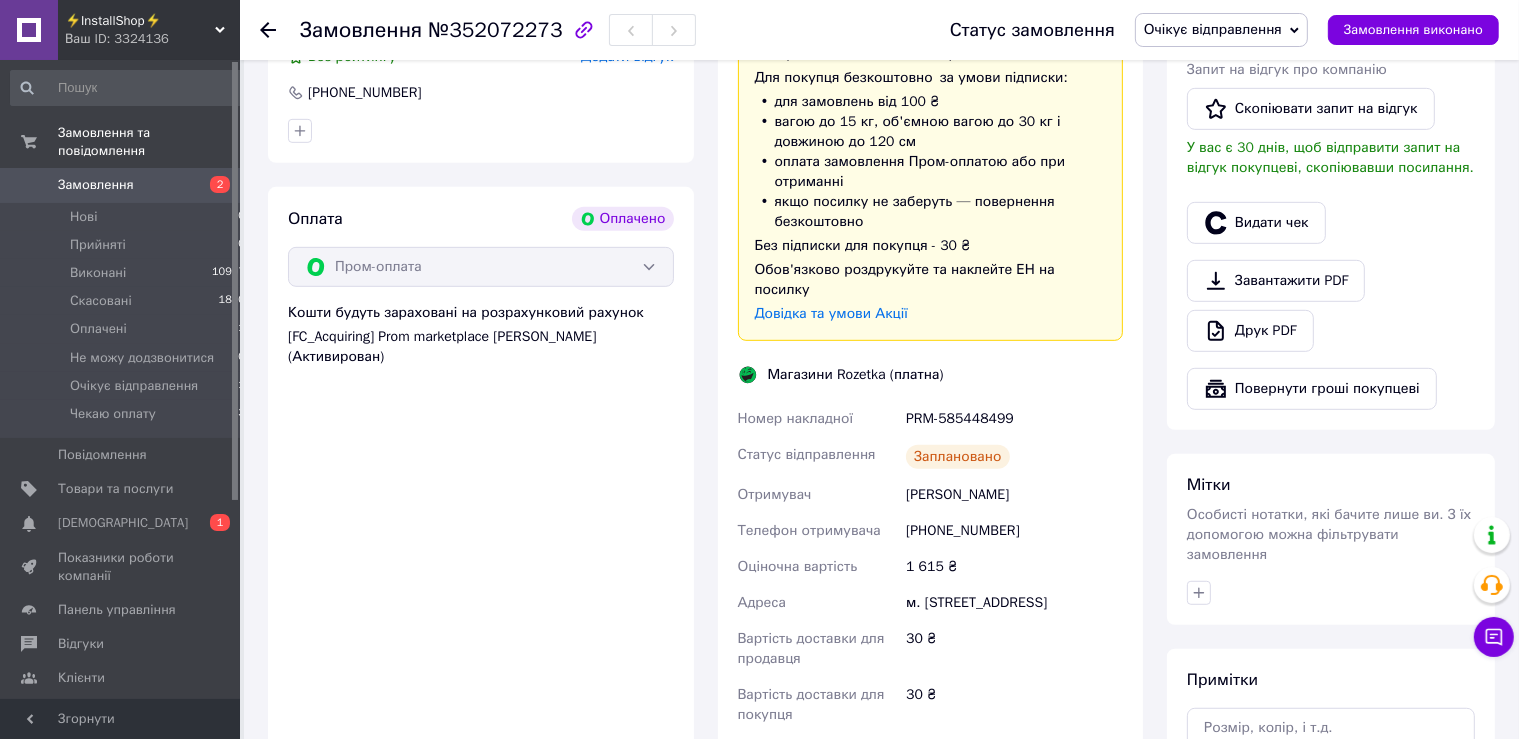 scroll, scrollTop: 1267, scrollLeft: 0, axis: vertical 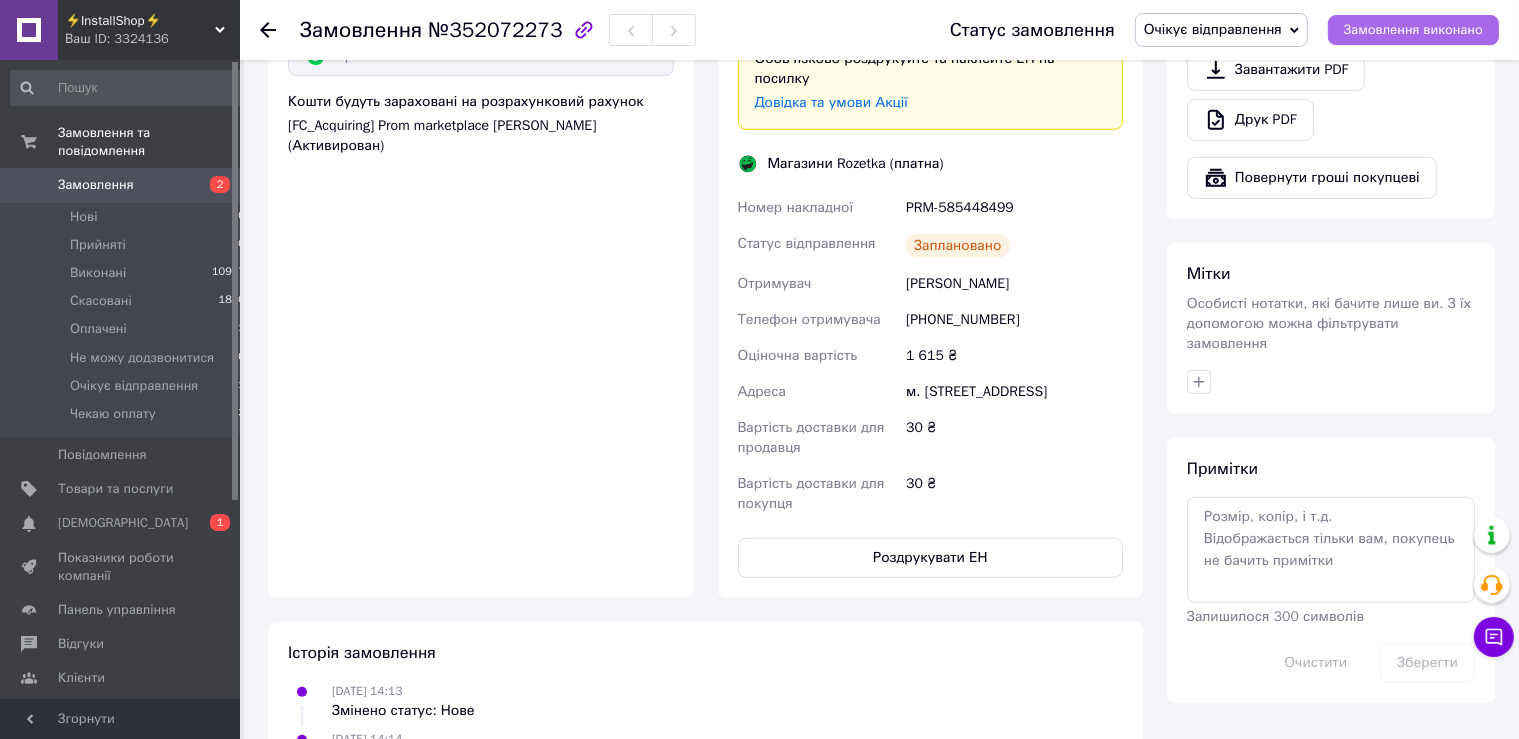 click on "Замовлення виконано" at bounding box center (1413, 30) 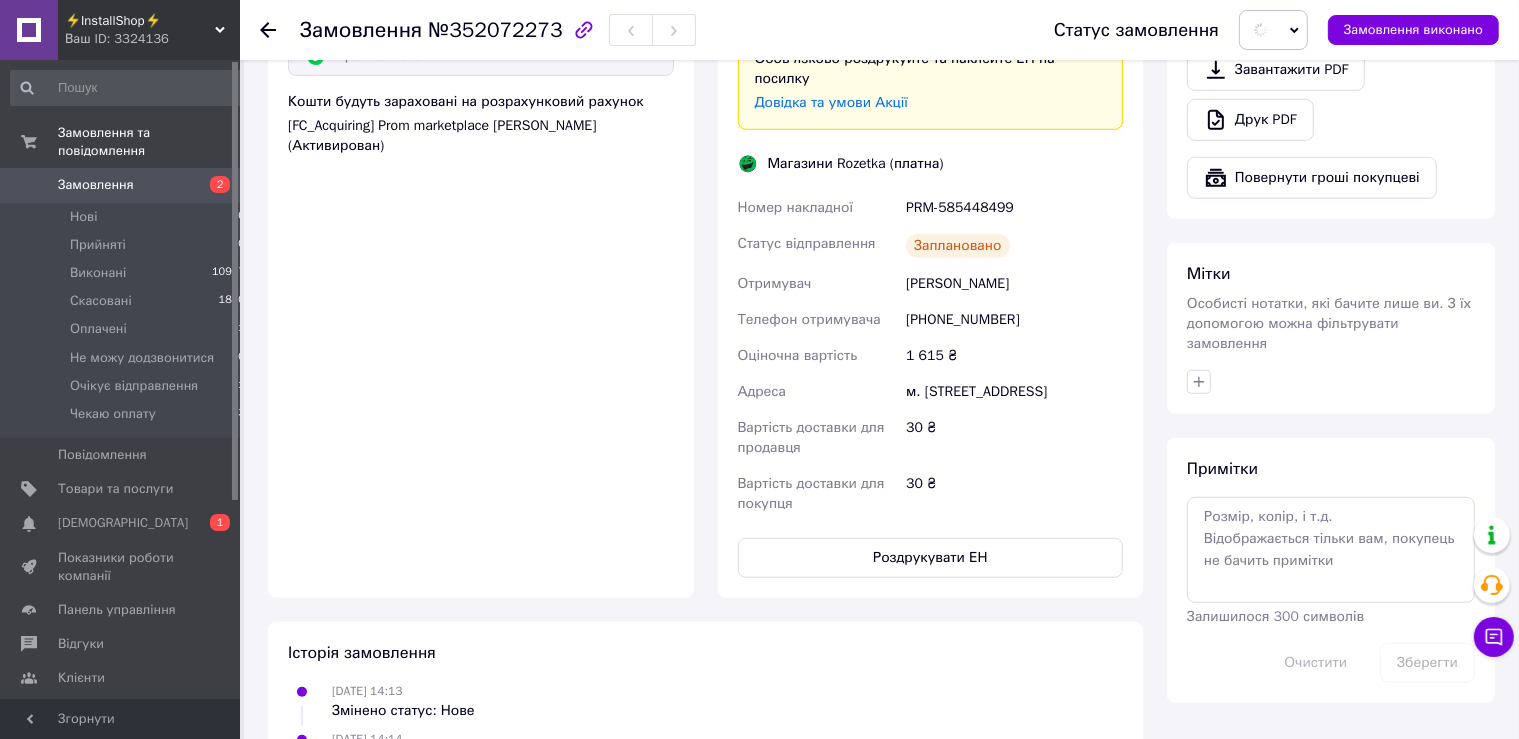scroll, scrollTop: 1161, scrollLeft: 0, axis: vertical 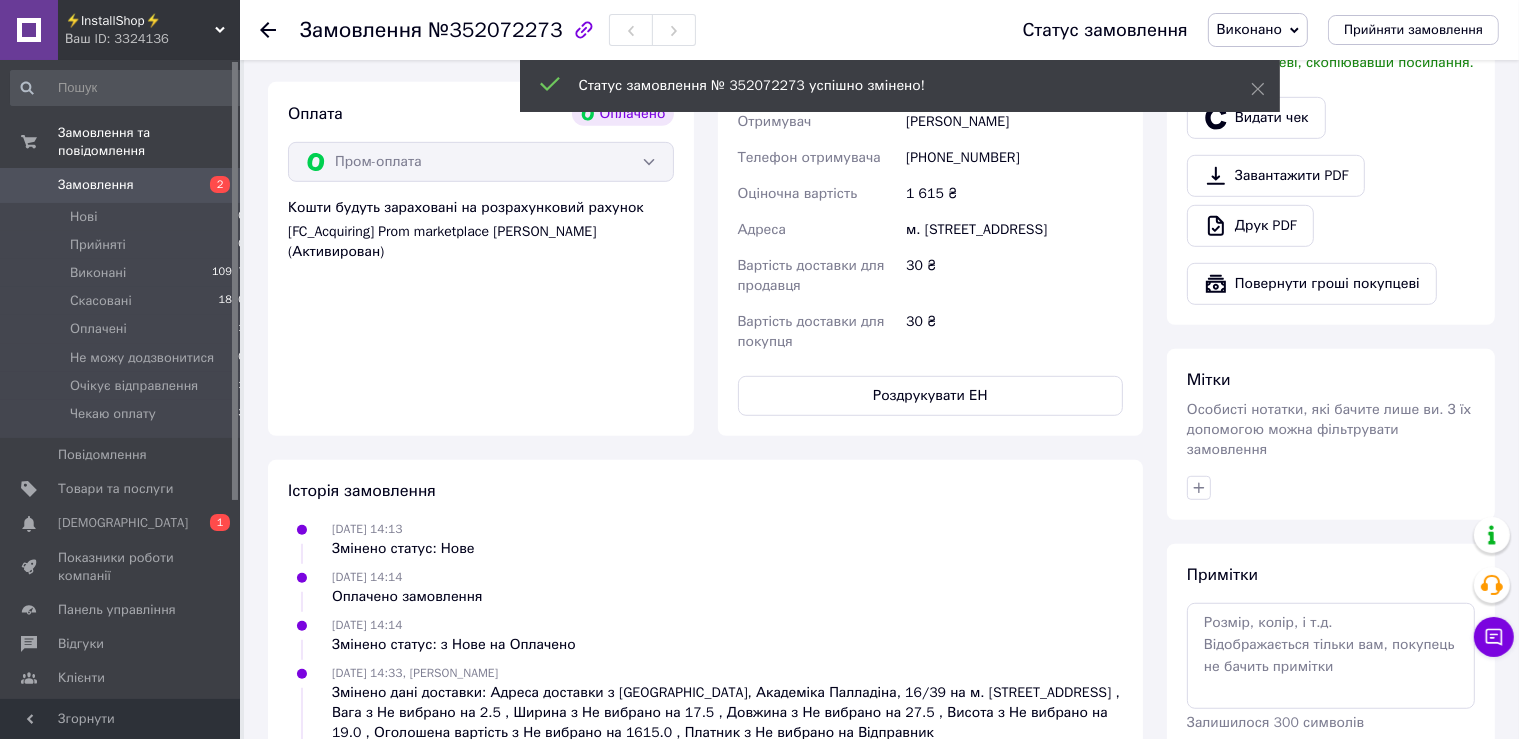 click on "№352072273" at bounding box center (495, 30) 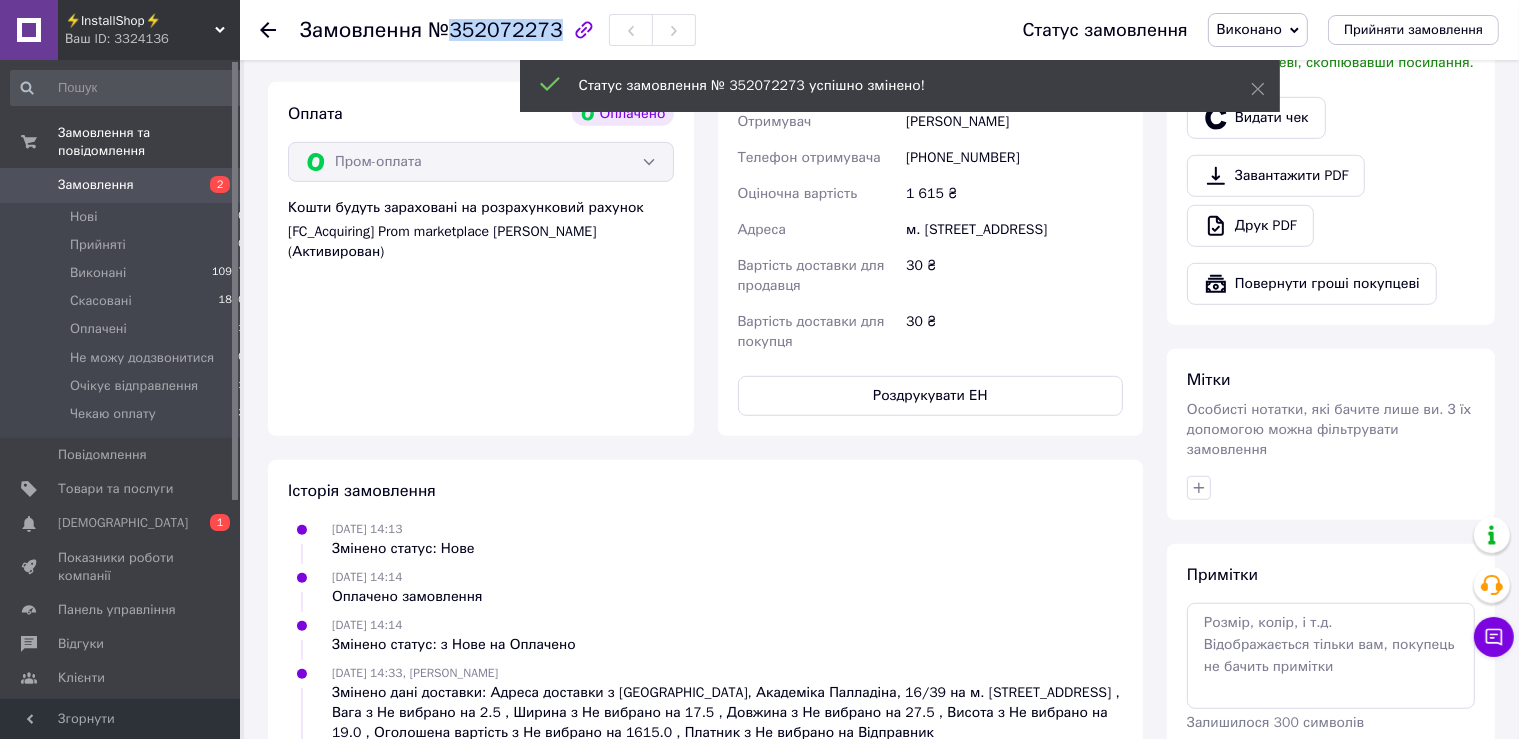 click on "№352072273" at bounding box center (495, 30) 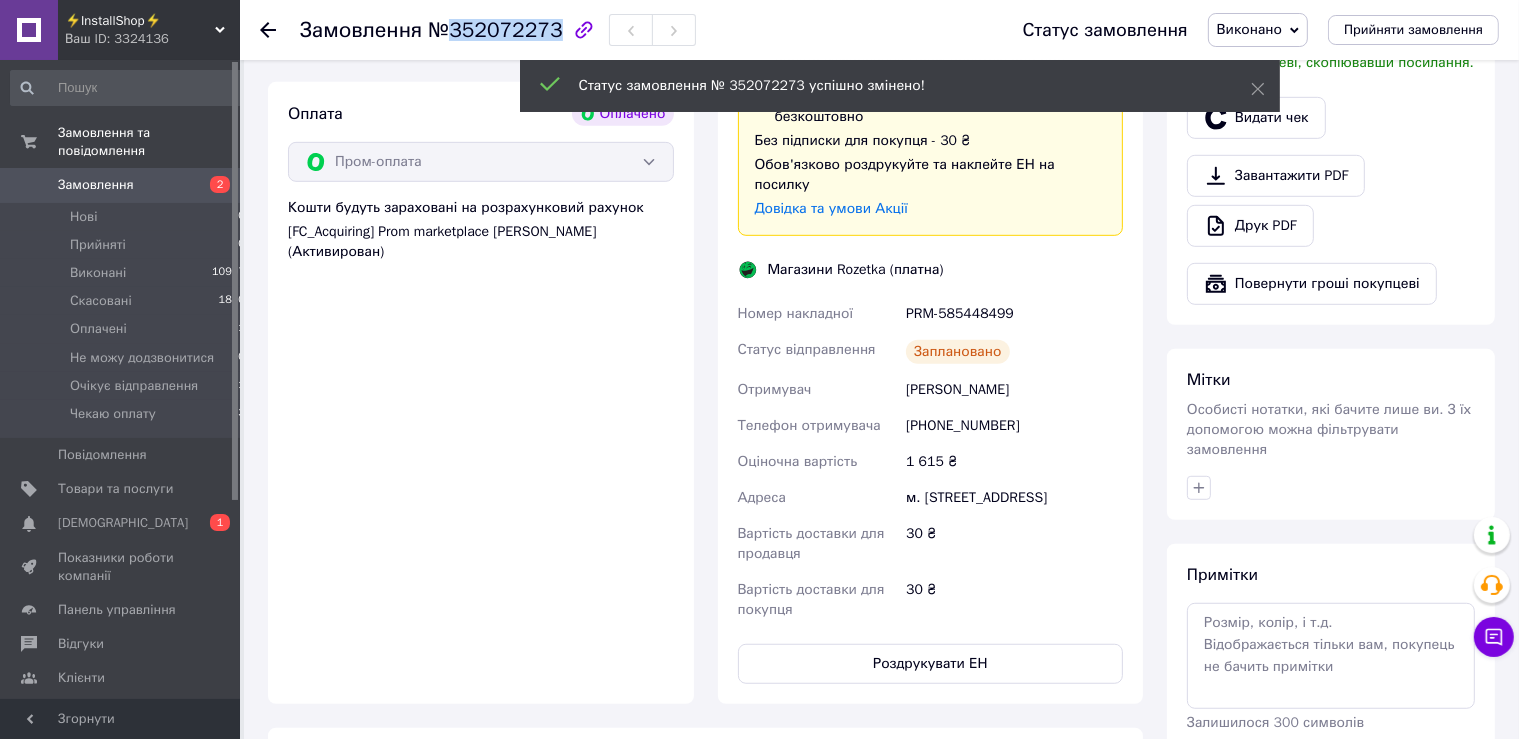 copy on "352072273" 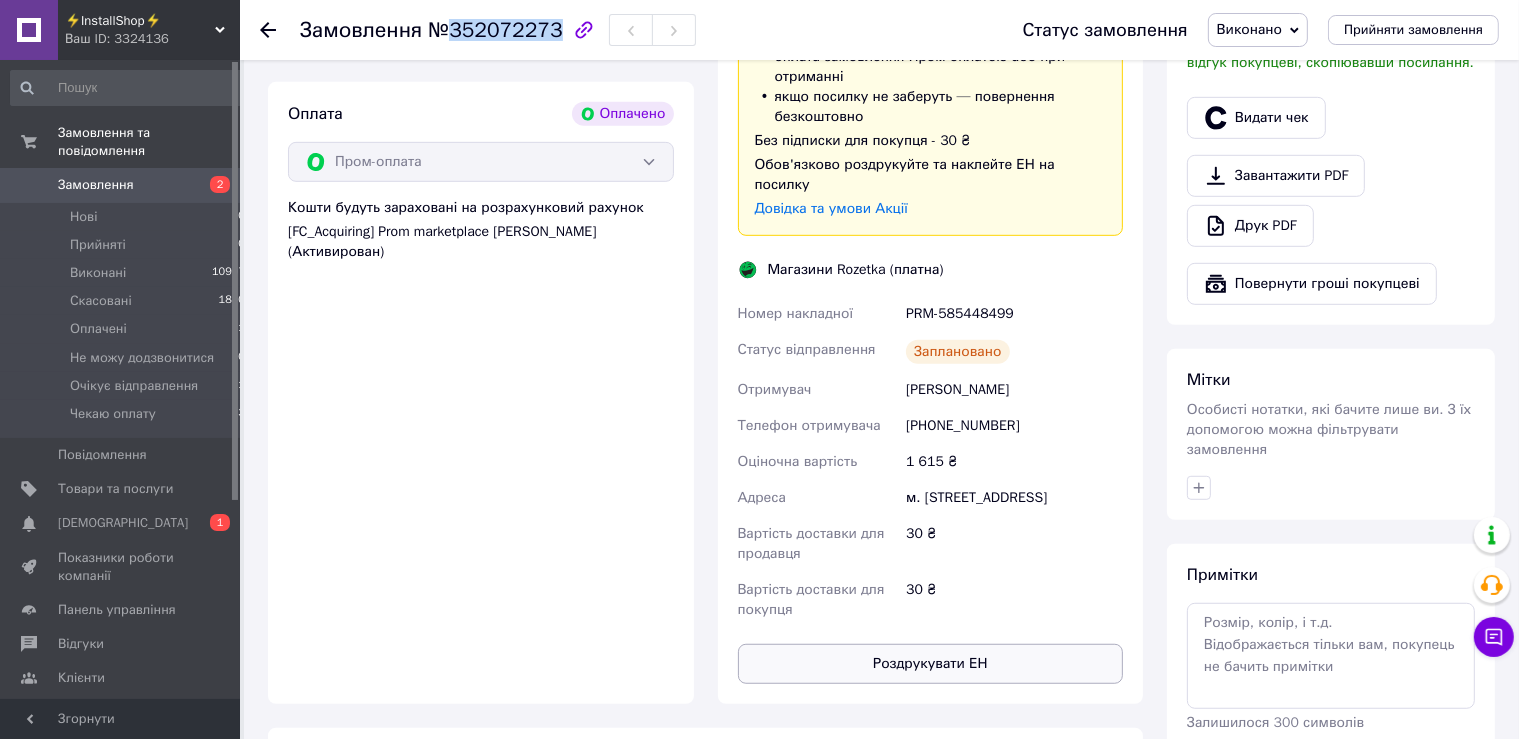 click on "Роздрукувати ЕН" at bounding box center [931, 664] 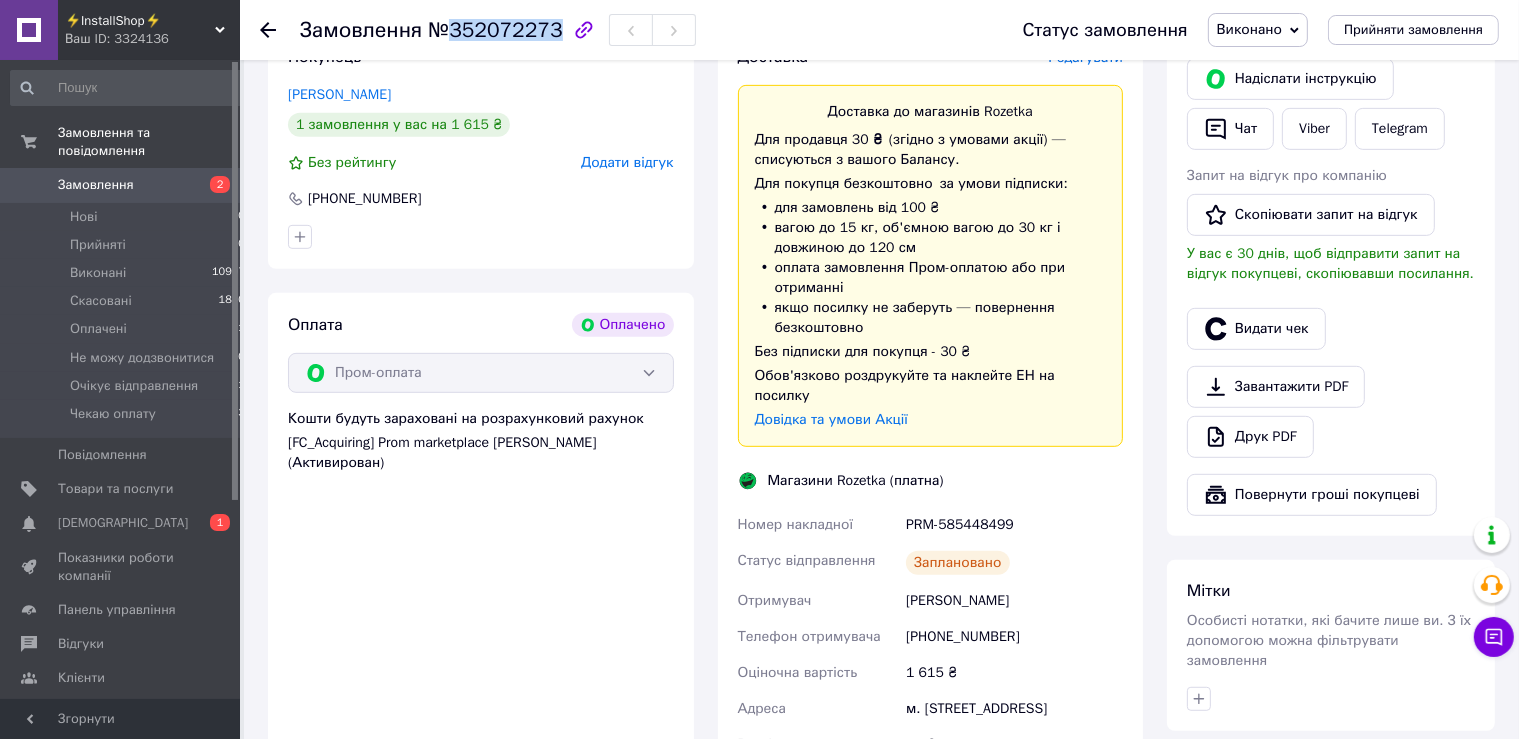 scroll, scrollTop: 1056, scrollLeft: 0, axis: vertical 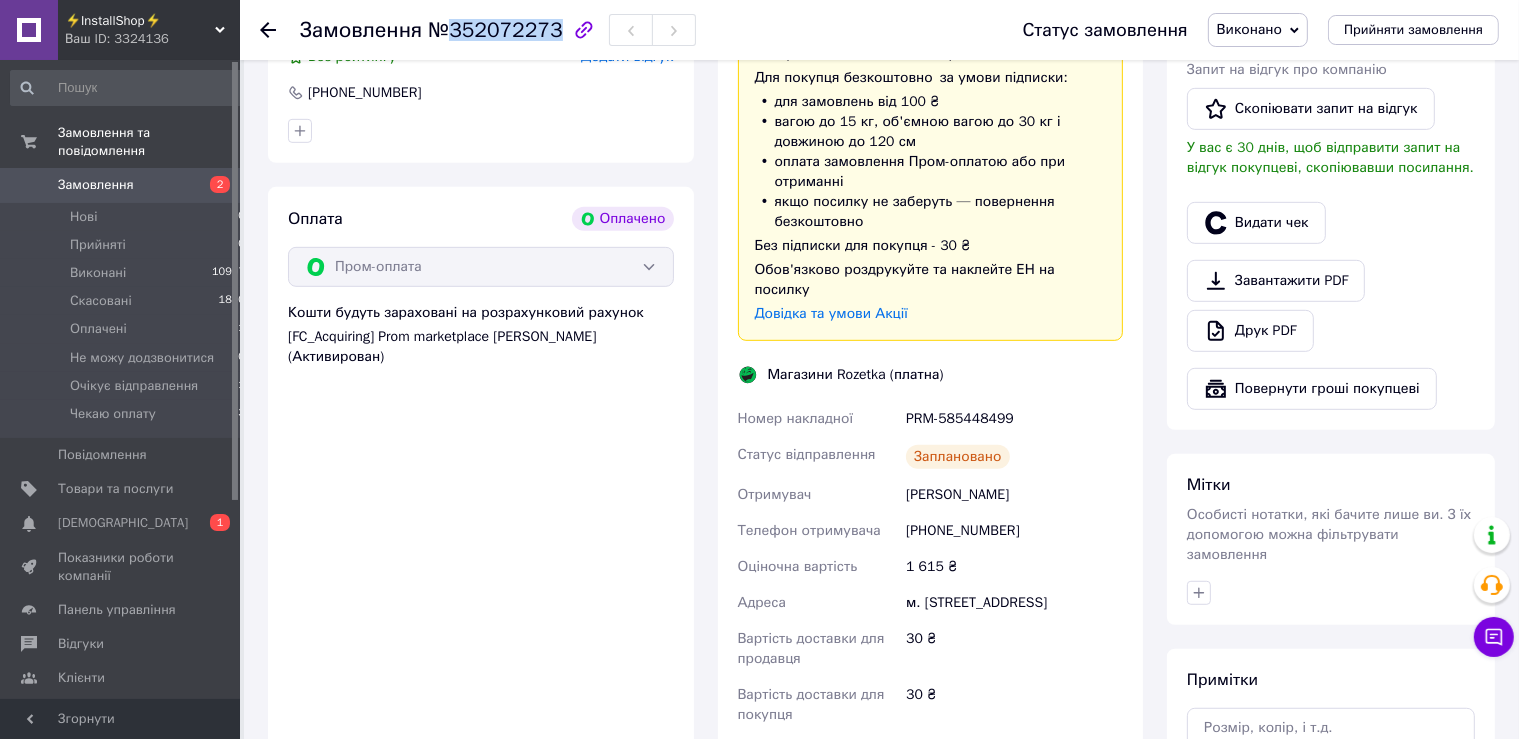 drag, startPoint x: 1028, startPoint y: 485, endPoint x: 898, endPoint y: 484, distance: 130.00385 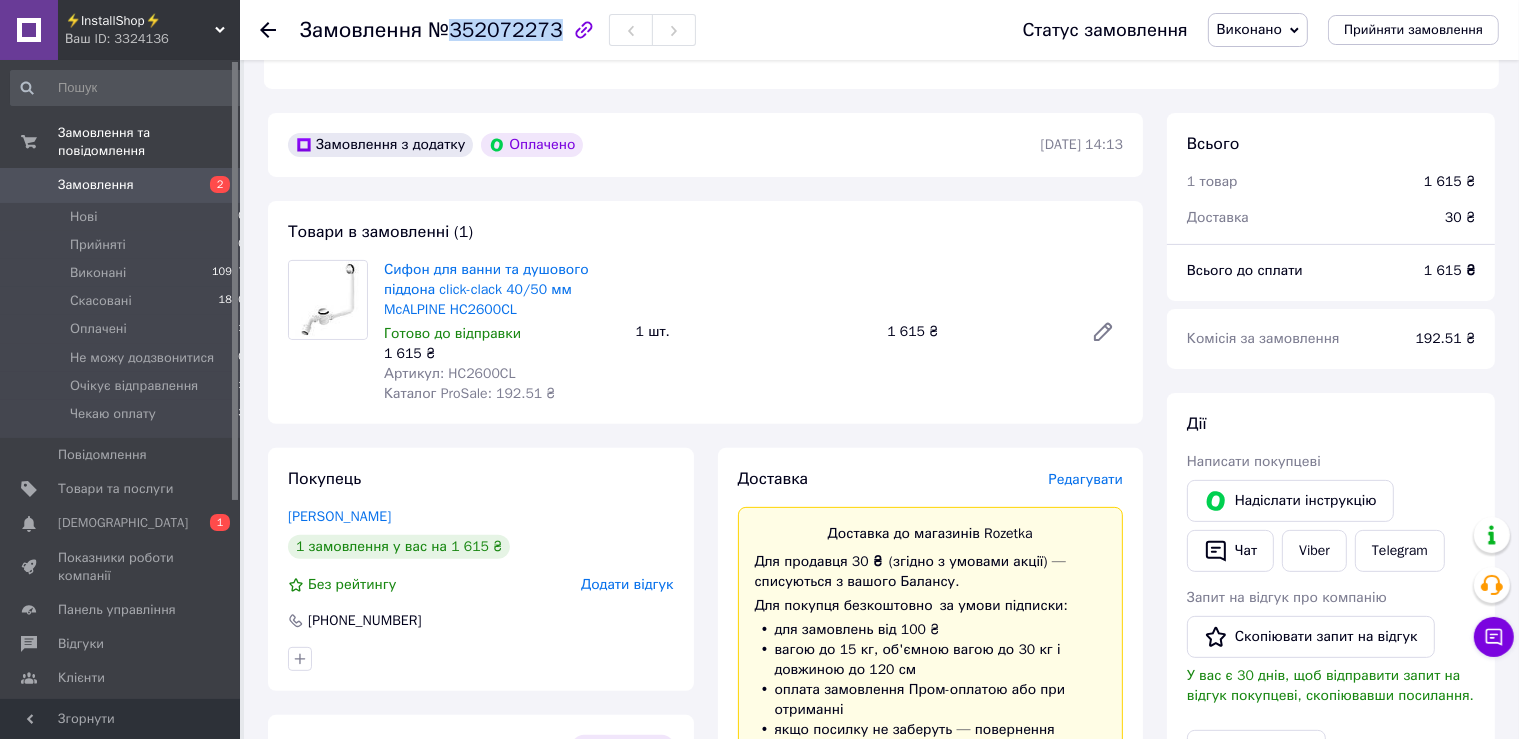 scroll, scrollTop: 844, scrollLeft: 0, axis: vertical 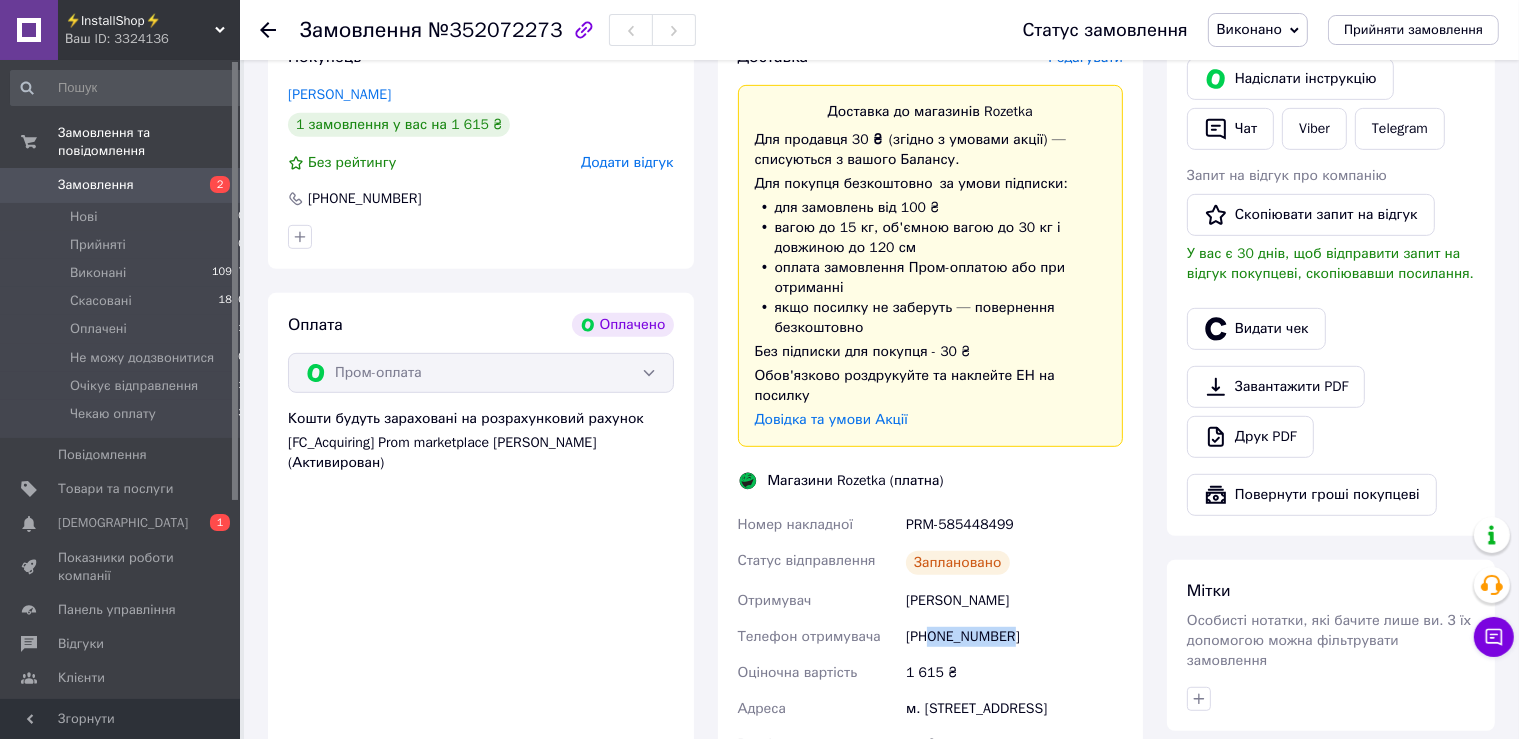 drag, startPoint x: 1031, startPoint y: 629, endPoint x: 934, endPoint y: 630, distance: 97.00516 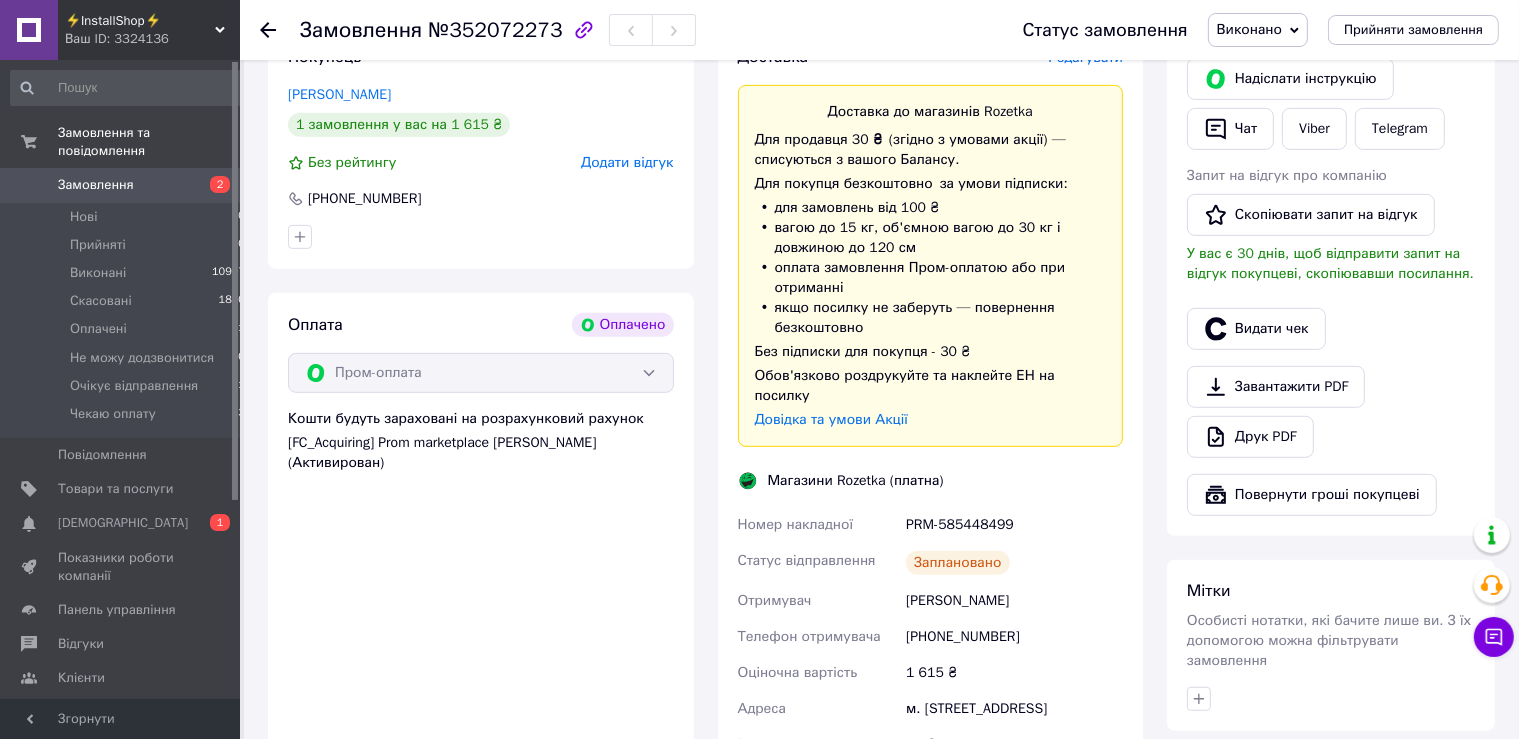 click on "№352072273" at bounding box center [495, 30] 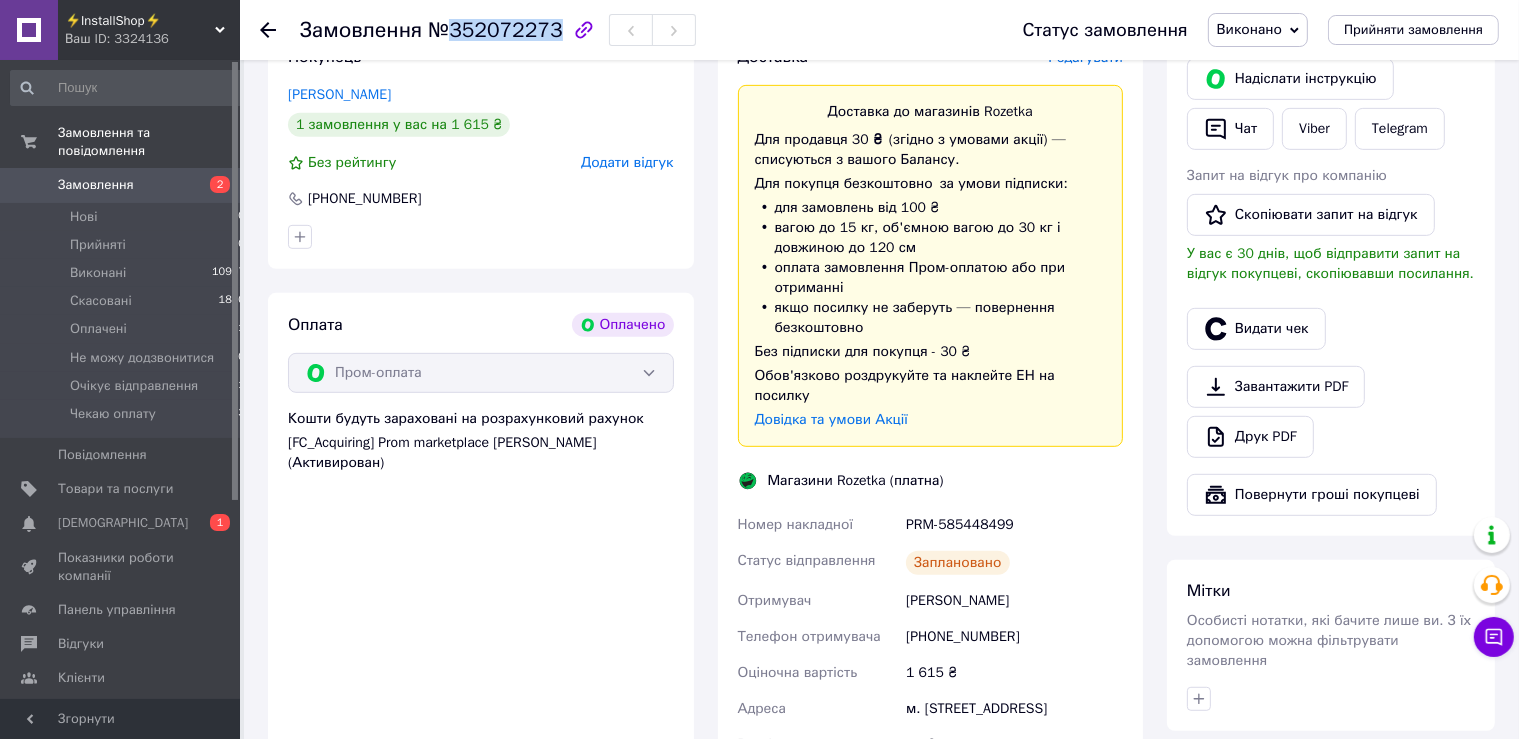 click on "№352072273" at bounding box center (495, 30) 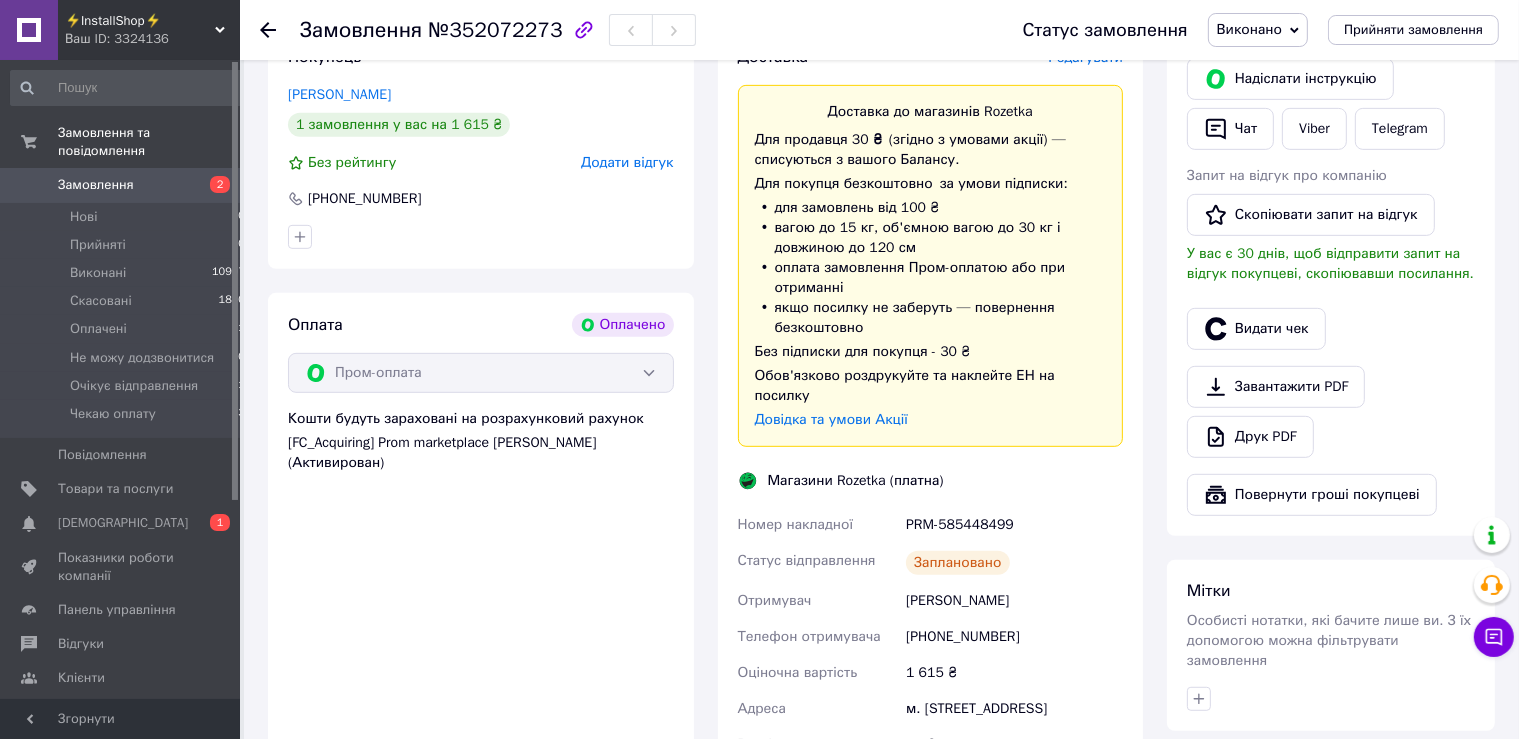 click on "PRM-585448499" at bounding box center (1014, 525) 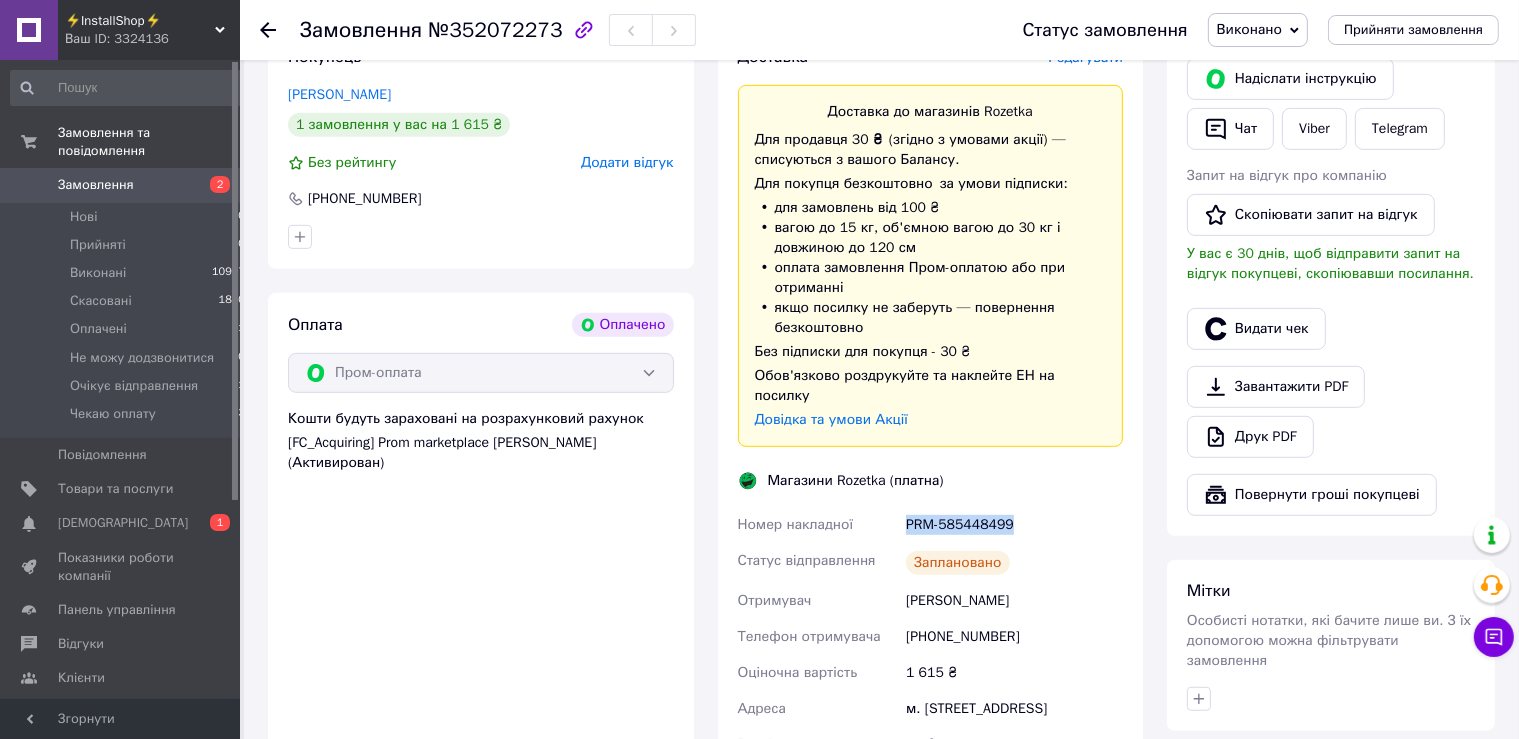 drag, startPoint x: 1011, startPoint y: 507, endPoint x: 902, endPoint y: 514, distance: 109.22454 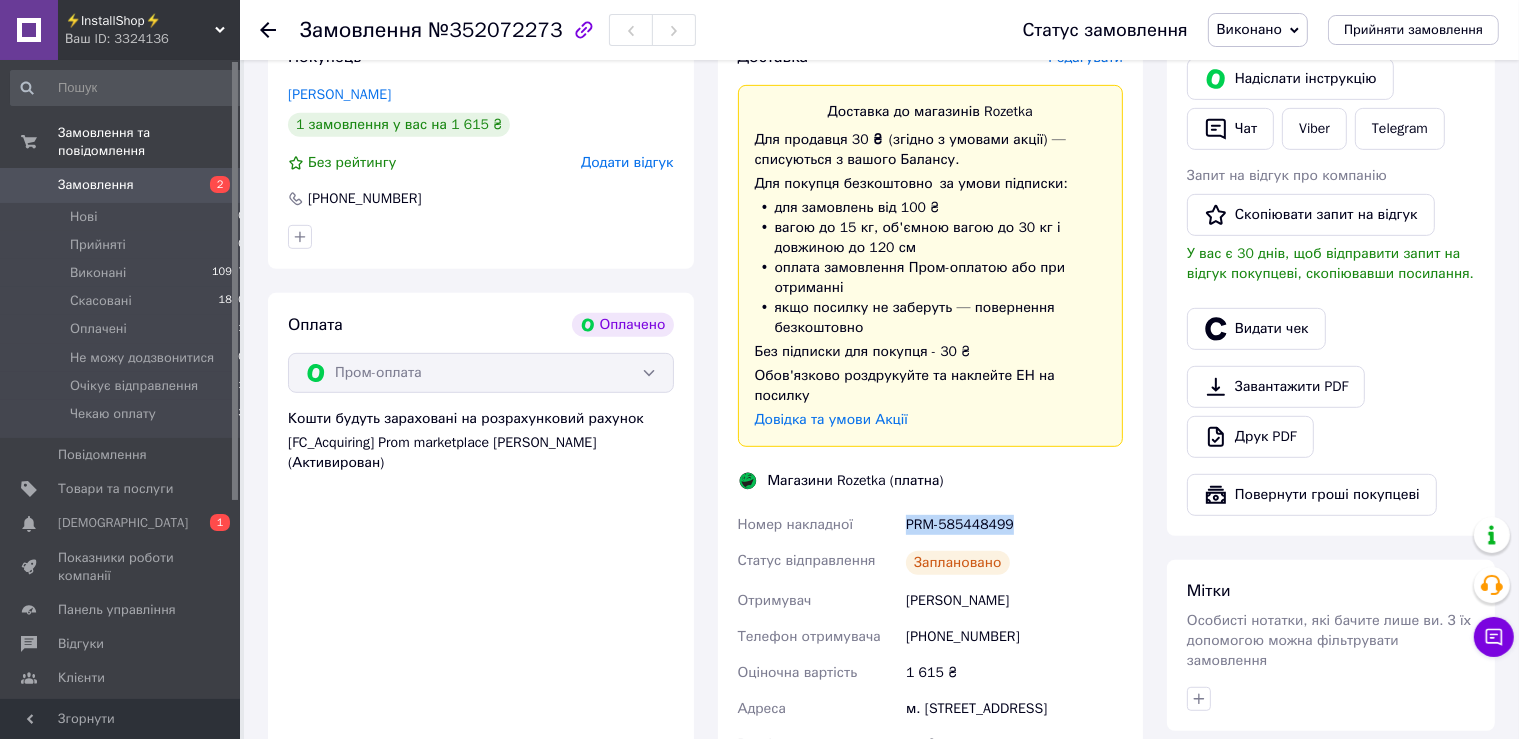 scroll, scrollTop: 316, scrollLeft: 0, axis: vertical 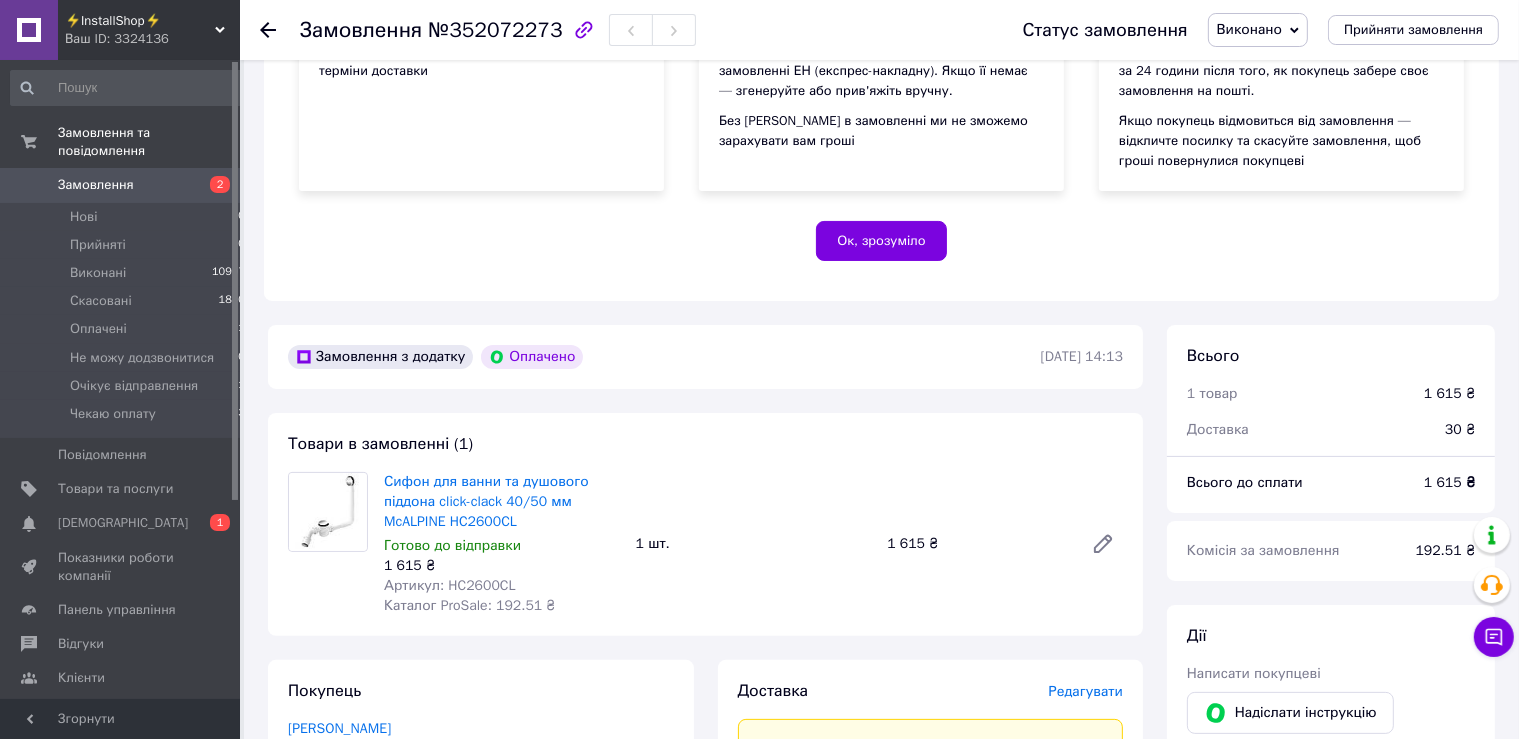 click 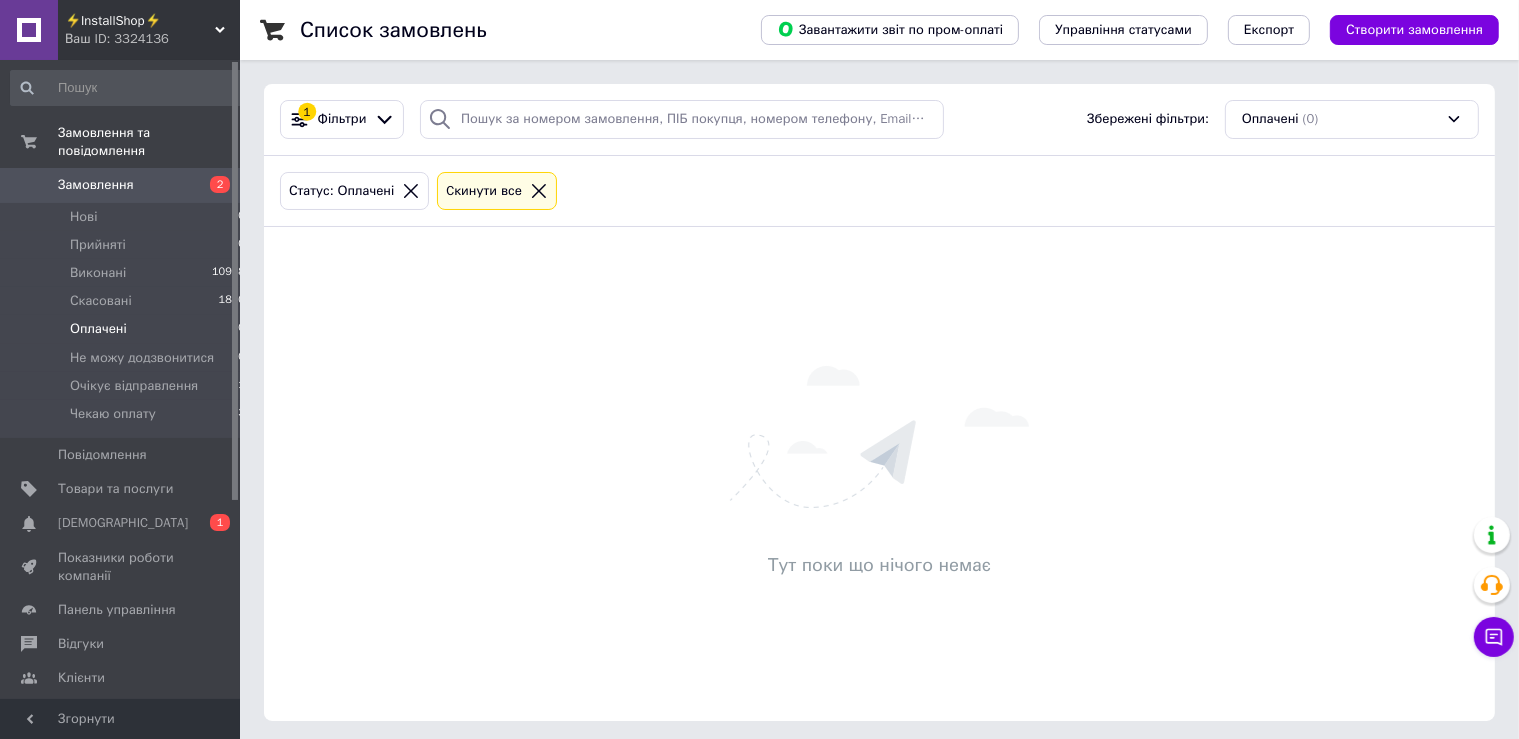 click 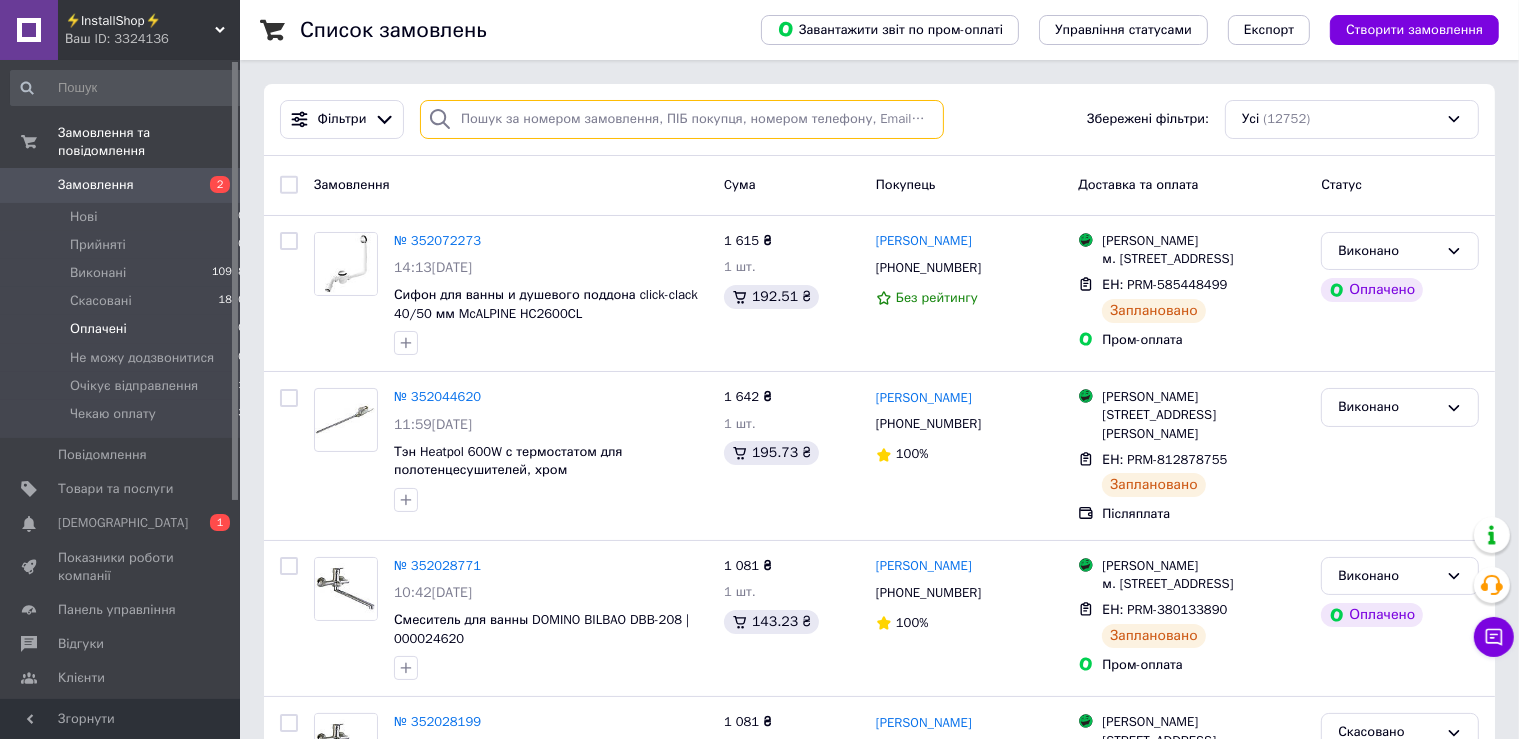 click at bounding box center [682, 119] 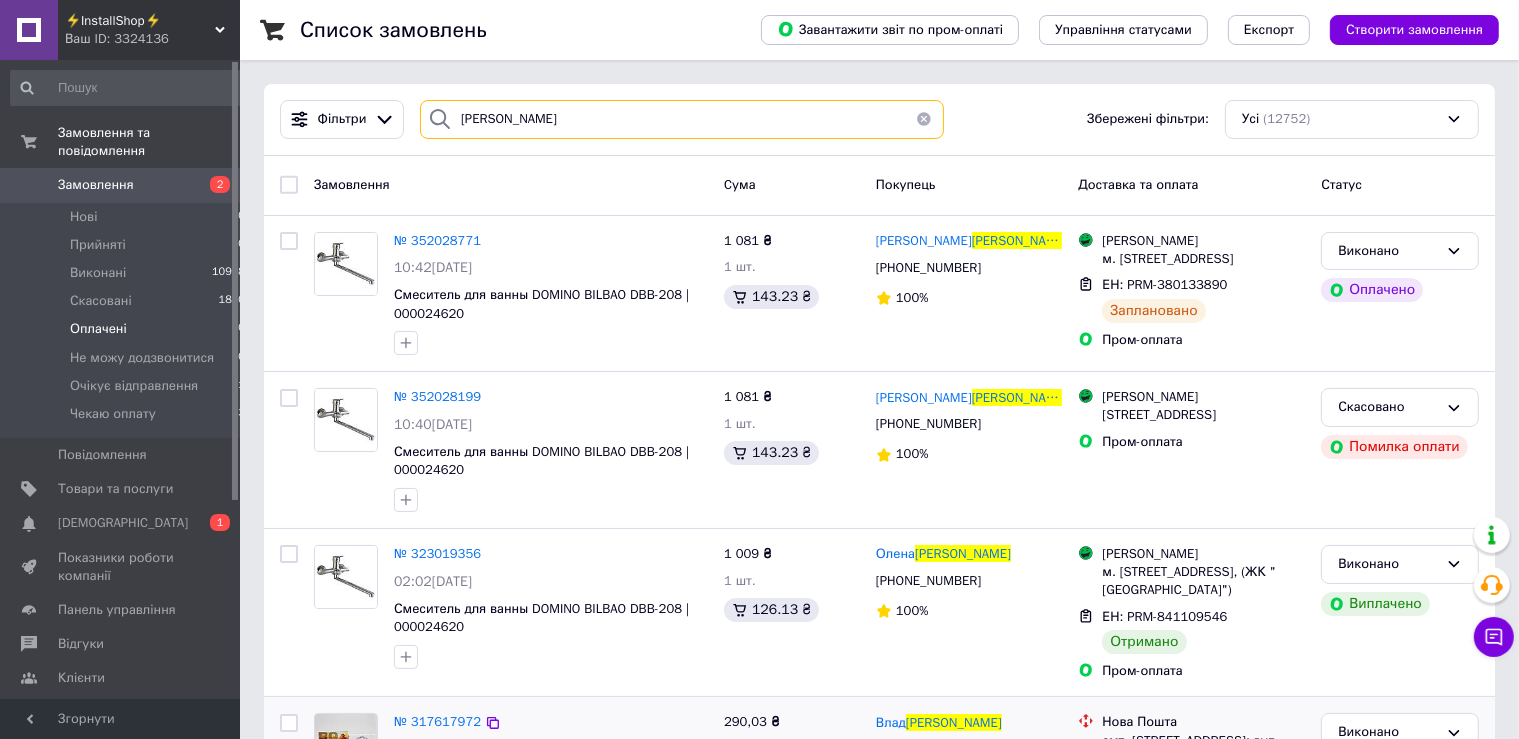 type on "[PERSON_NAME]" 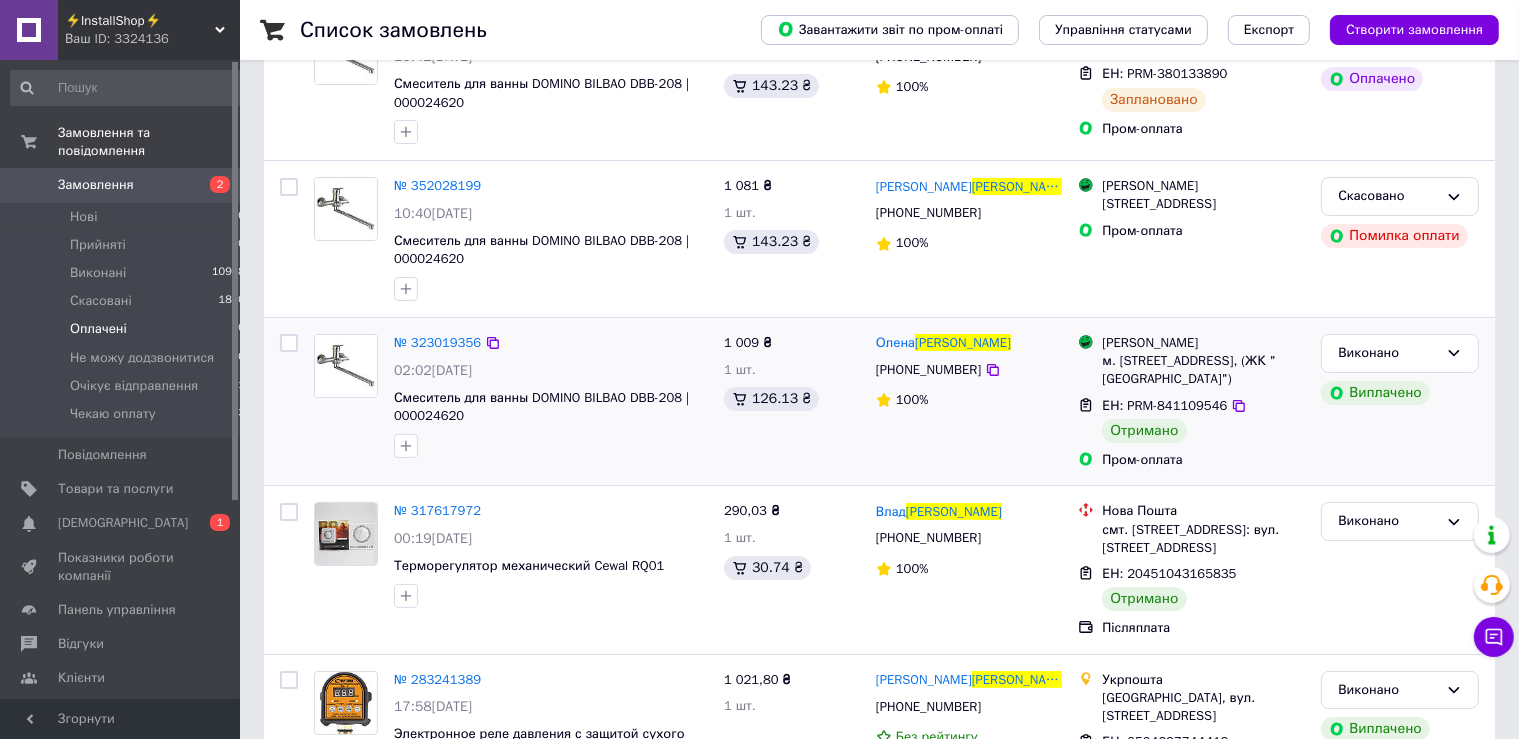 scroll, scrollTop: 0, scrollLeft: 0, axis: both 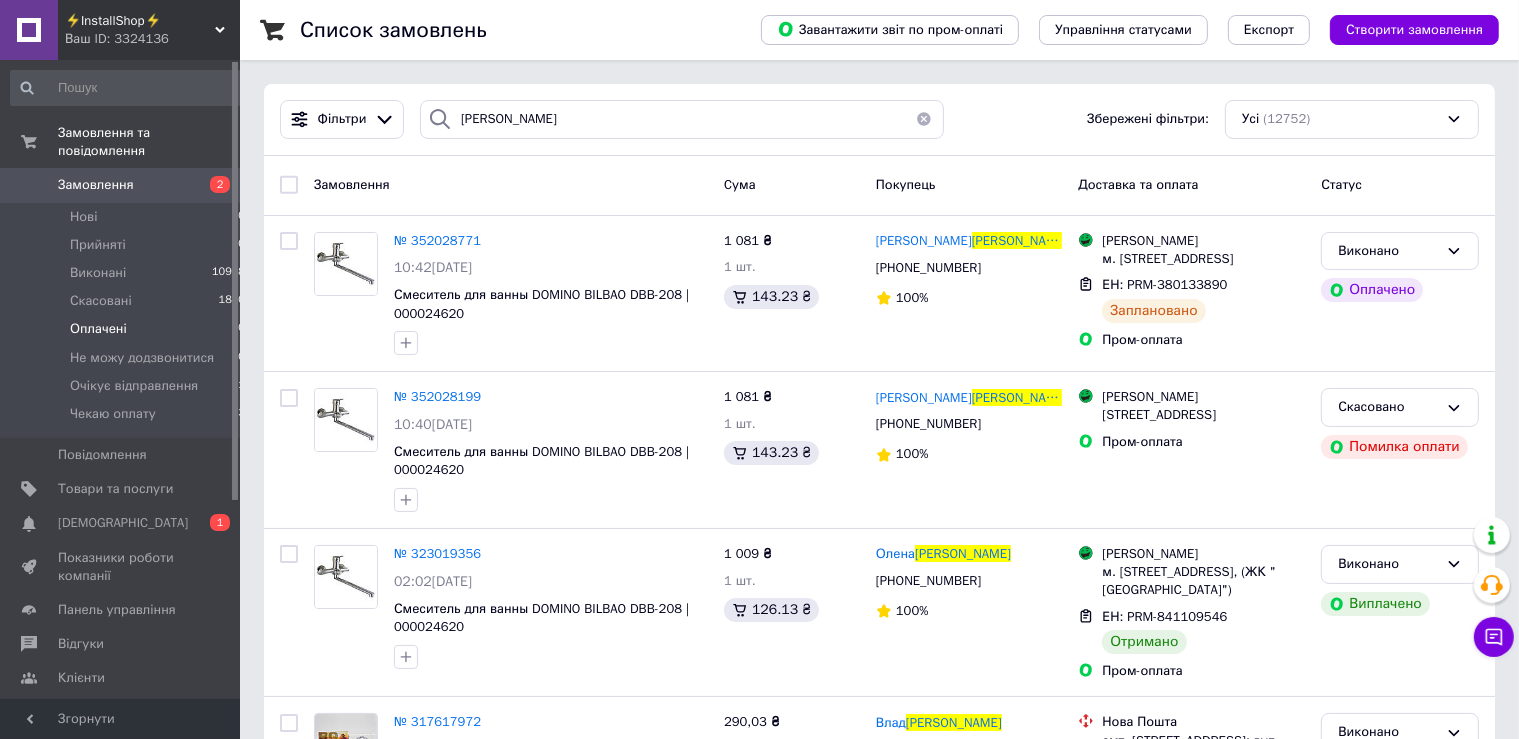 click on "Замовлення" at bounding box center [121, 185] 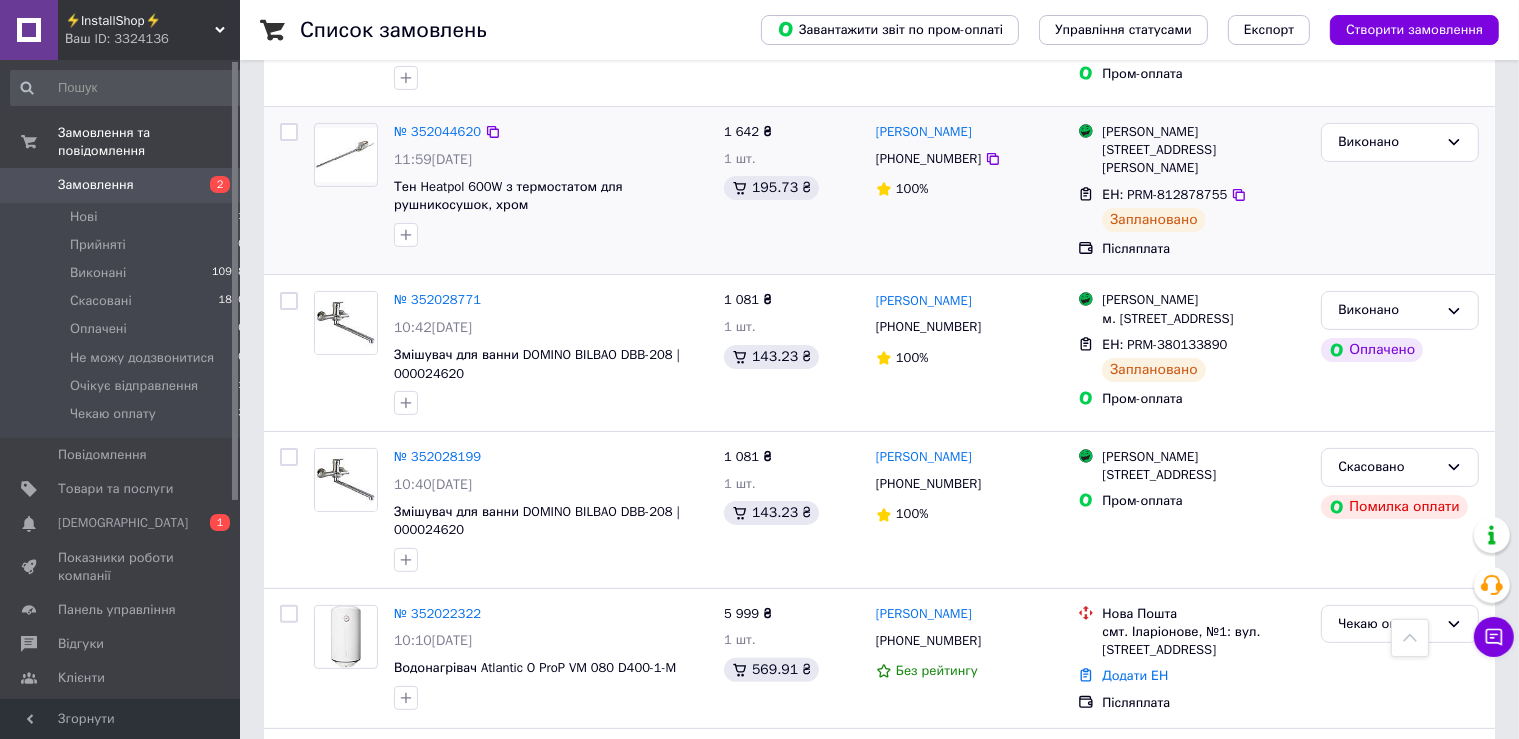 scroll, scrollTop: 528, scrollLeft: 0, axis: vertical 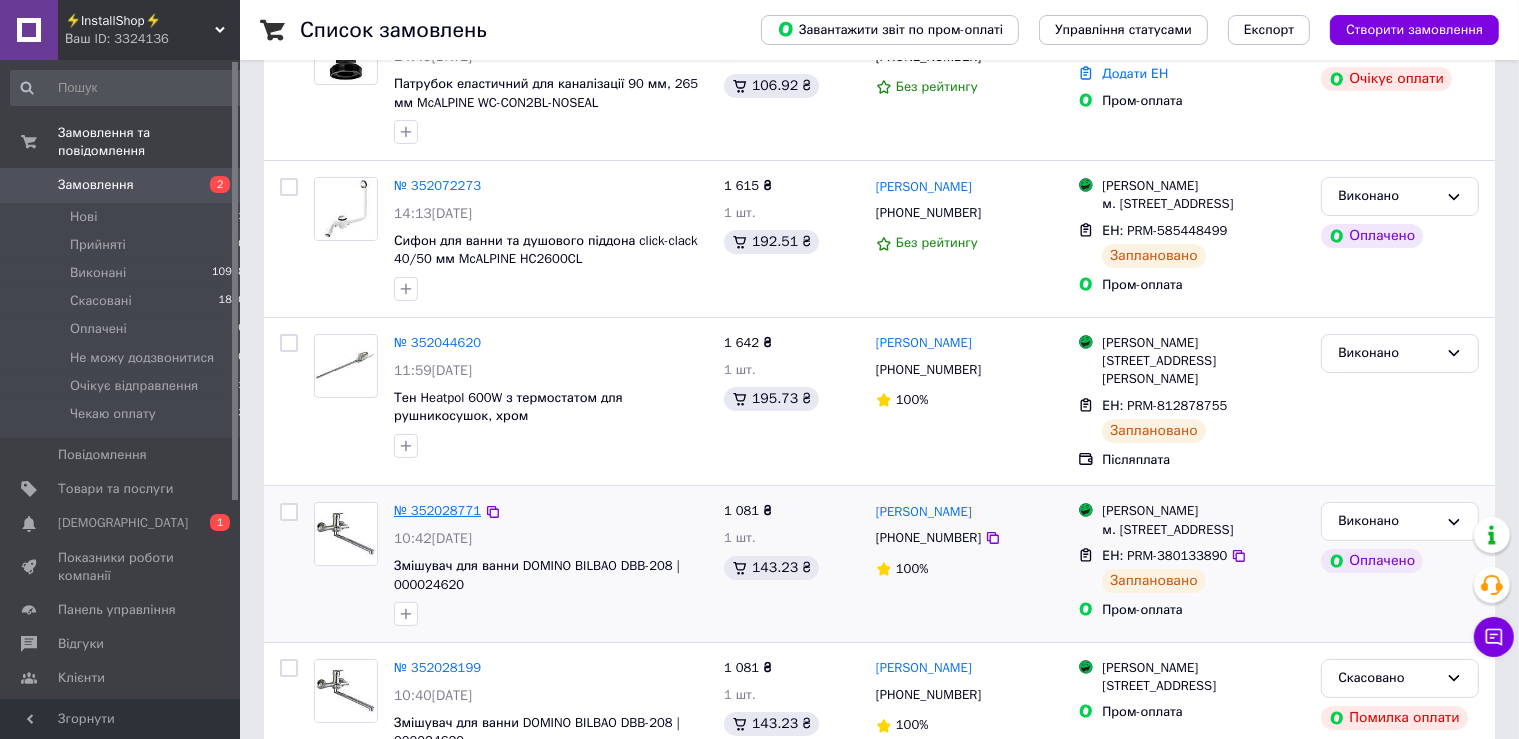 click on "№ 352028771" at bounding box center (437, 510) 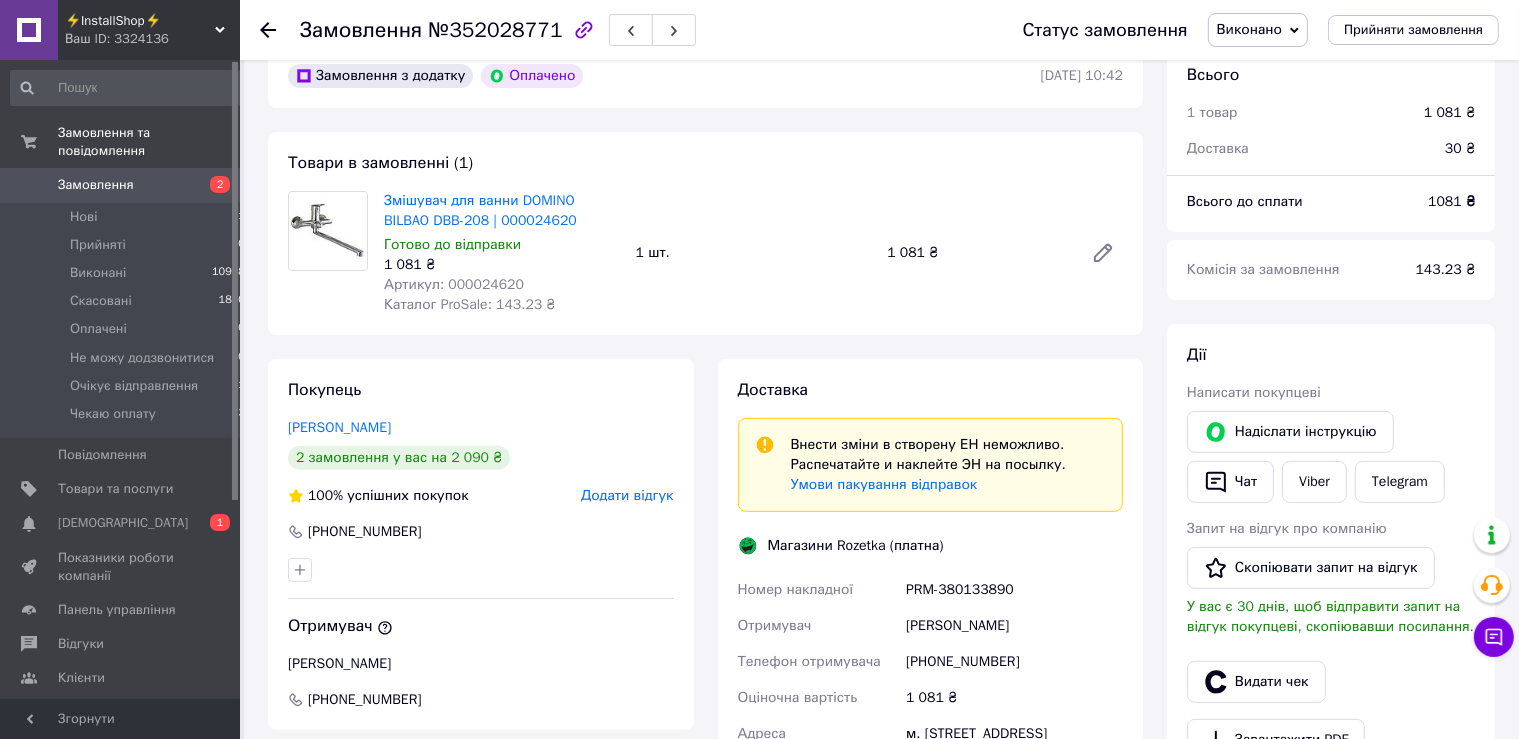scroll, scrollTop: 1020, scrollLeft: 0, axis: vertical 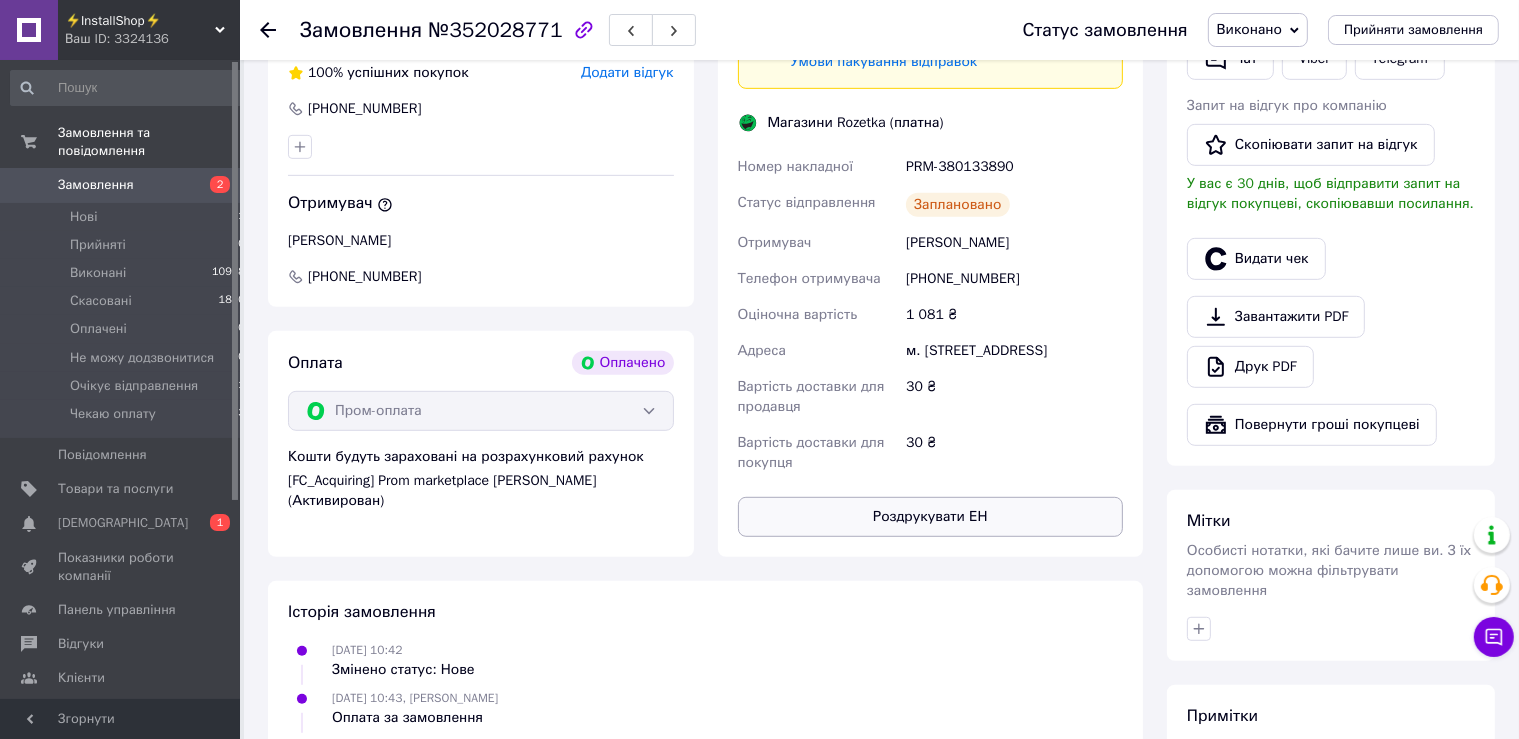 click on "Роздрукувати ЕН" at bounding box center (931, 517) 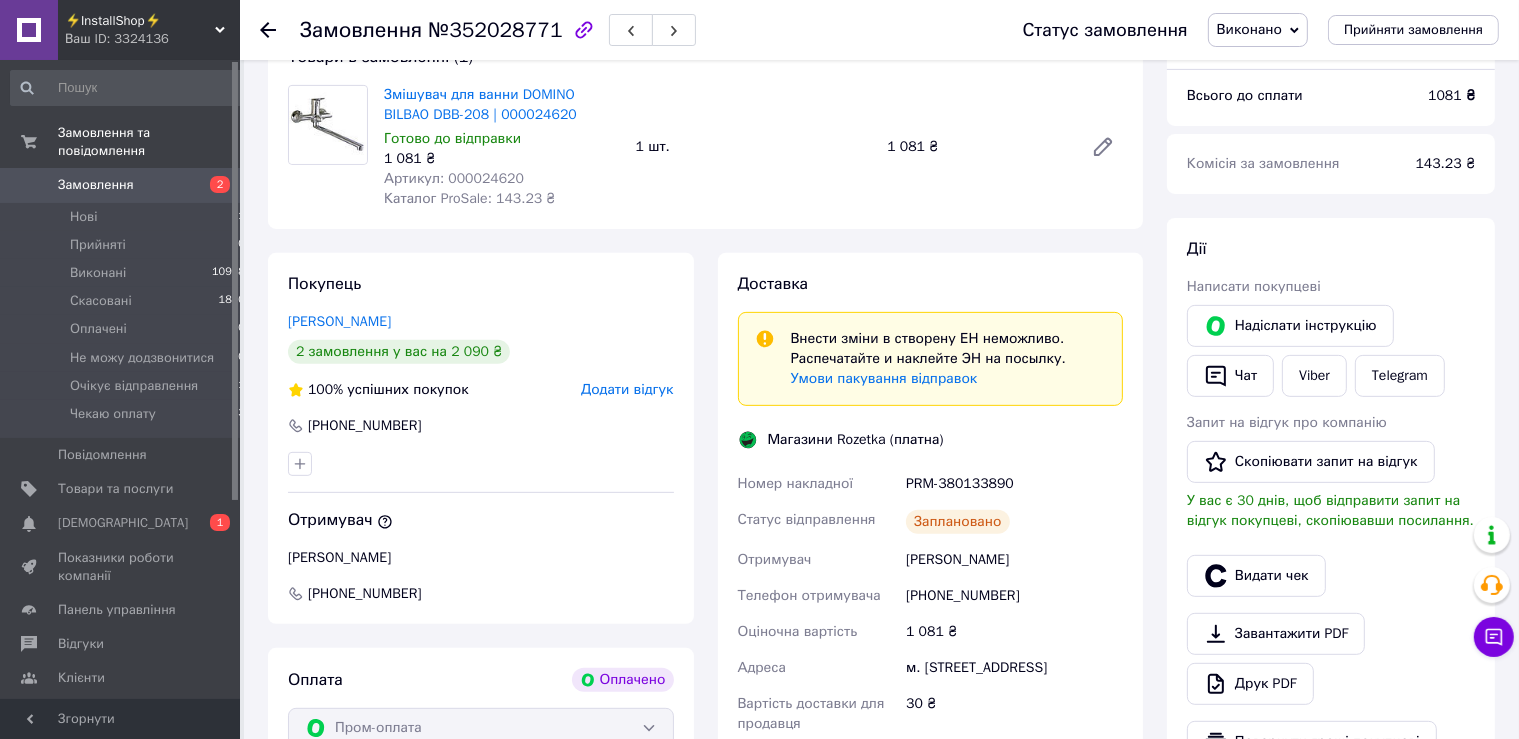 scroll, scrollTop: 280, scrollLeft: 0, axis: vertical 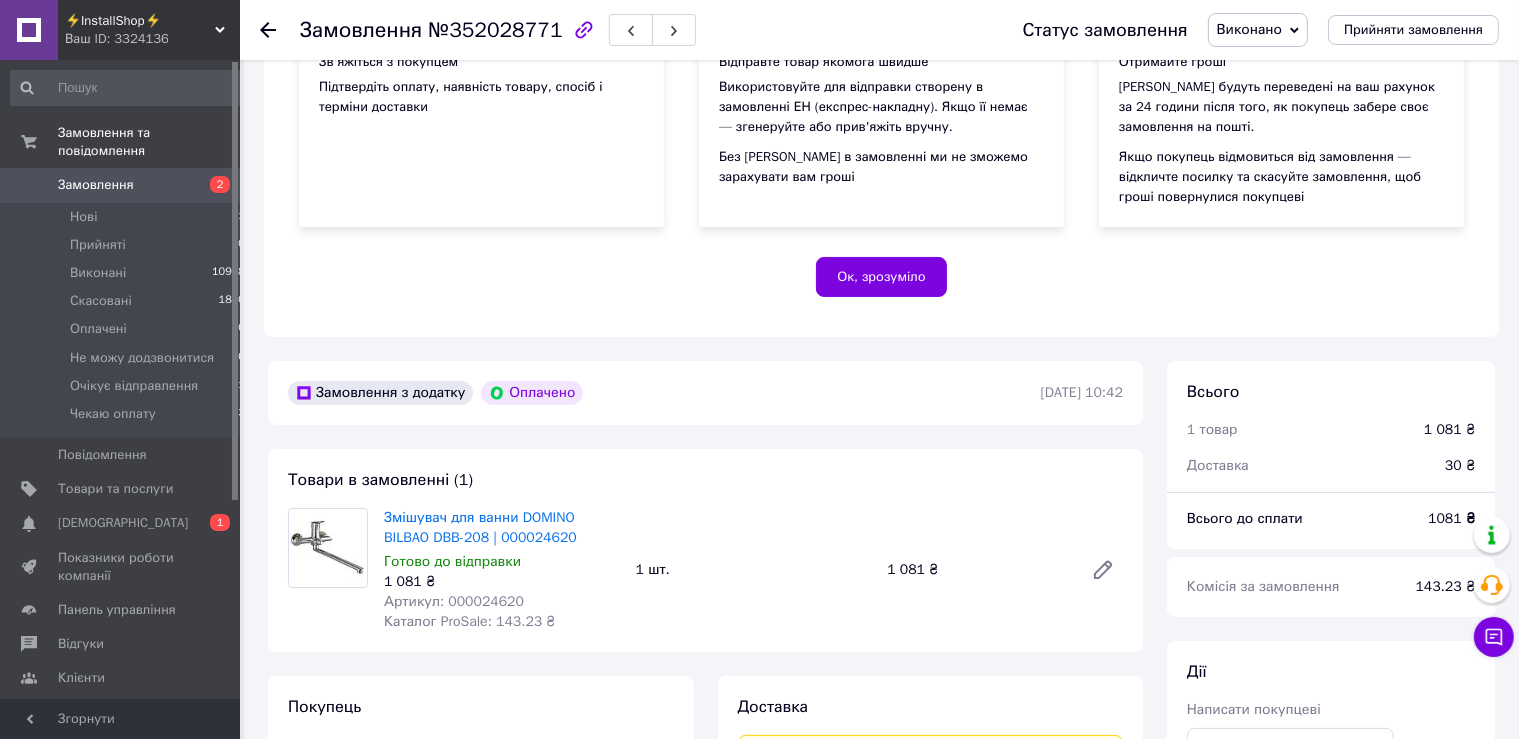 click 